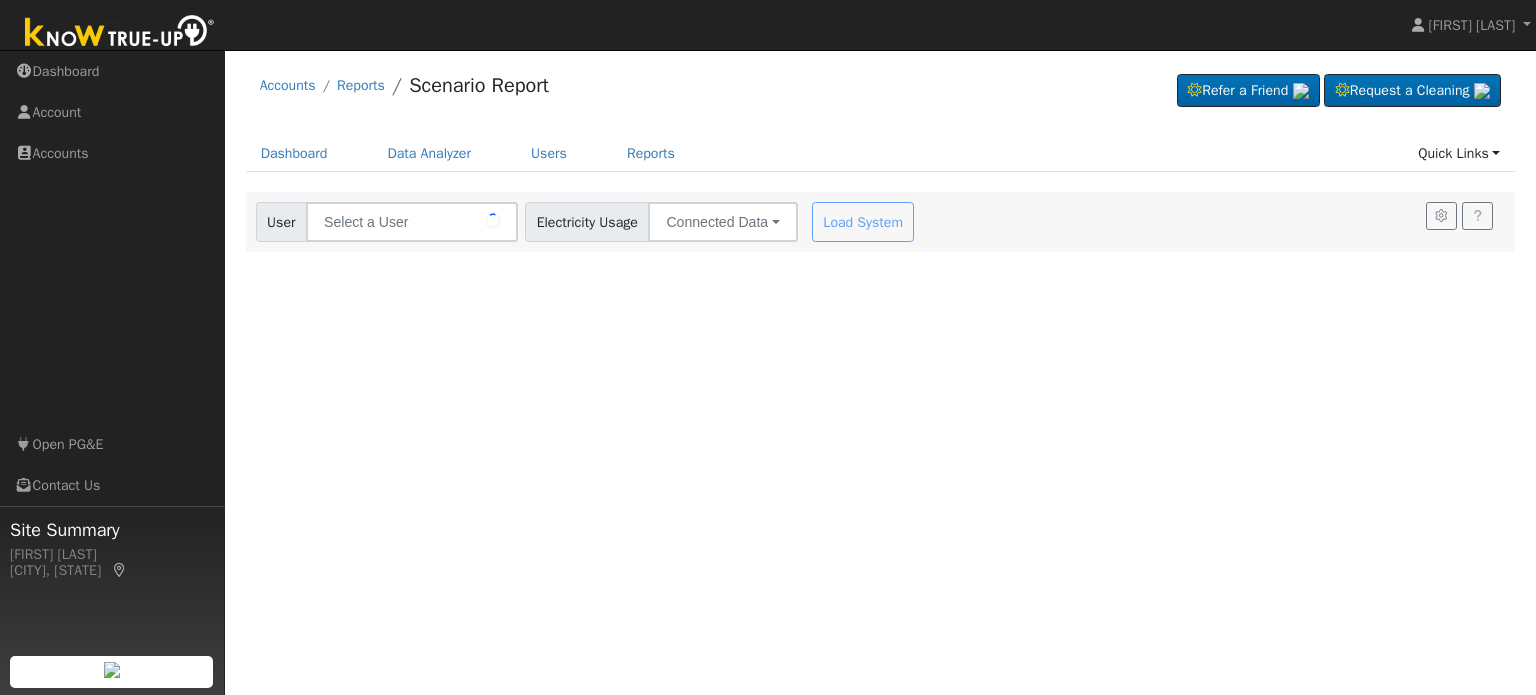 type on "[FIRST] [LAST]" 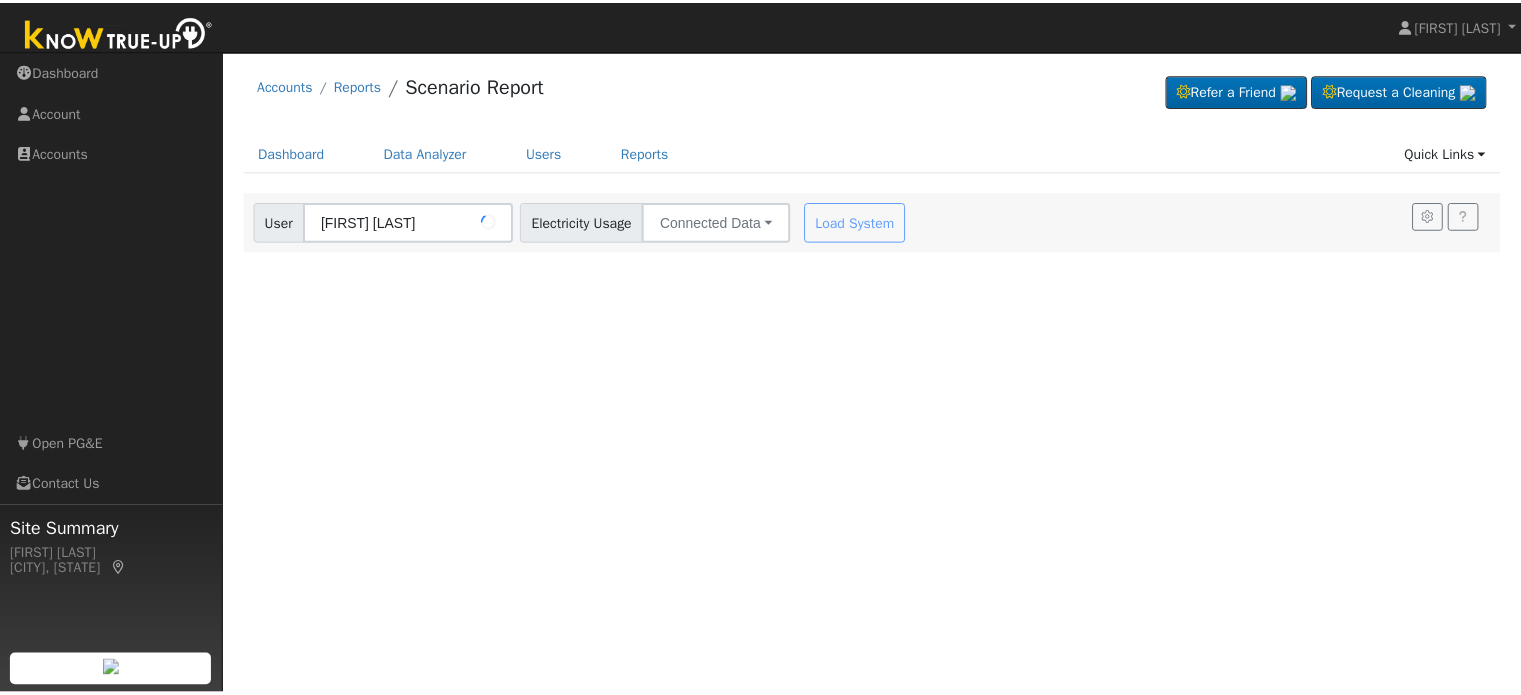 scroll, scrollTop: 0, scrollLeft: 0, axis: both 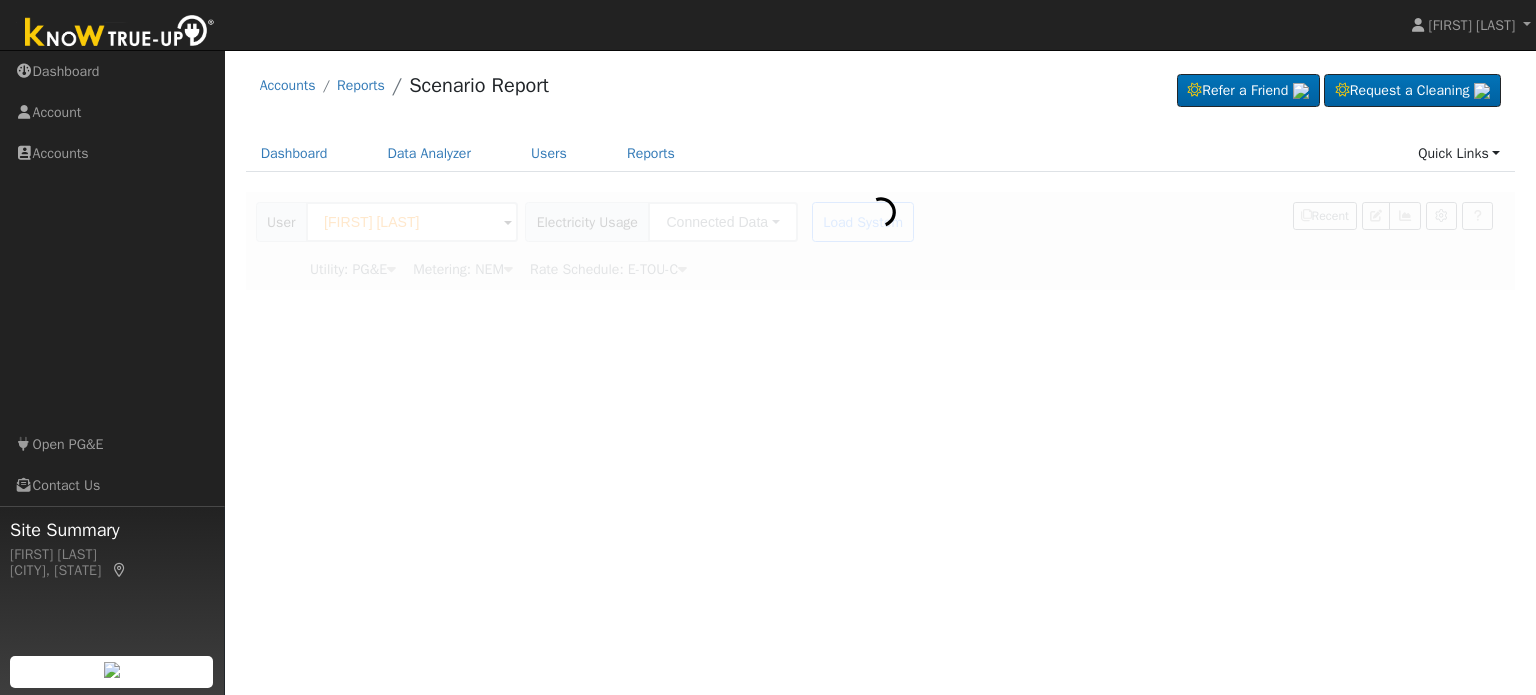click on "Accounts
Reports
Scenario Report
Refer a Friend
Request a Cleaning" at bounding box center (881, 90) 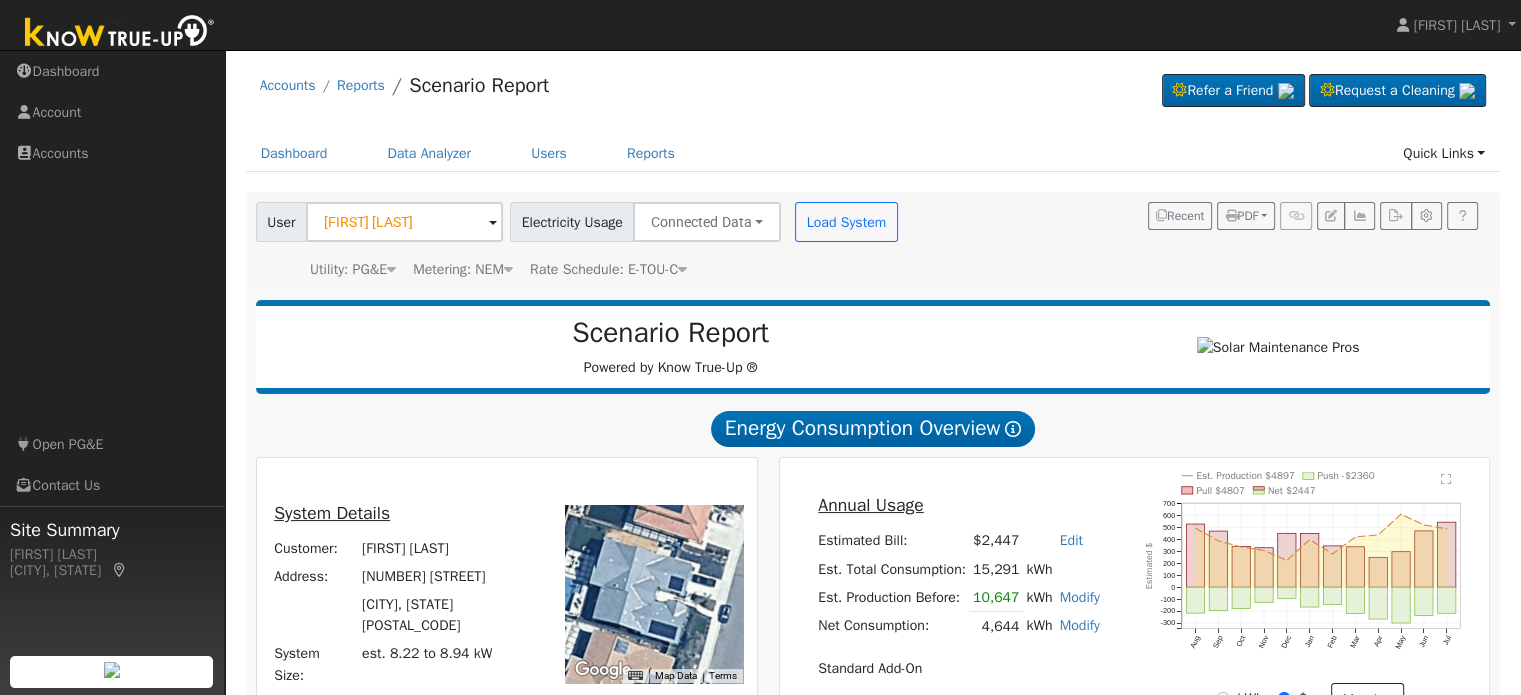 scroll, scrollTop: 3, scrollLeft: 0, axis: vertical 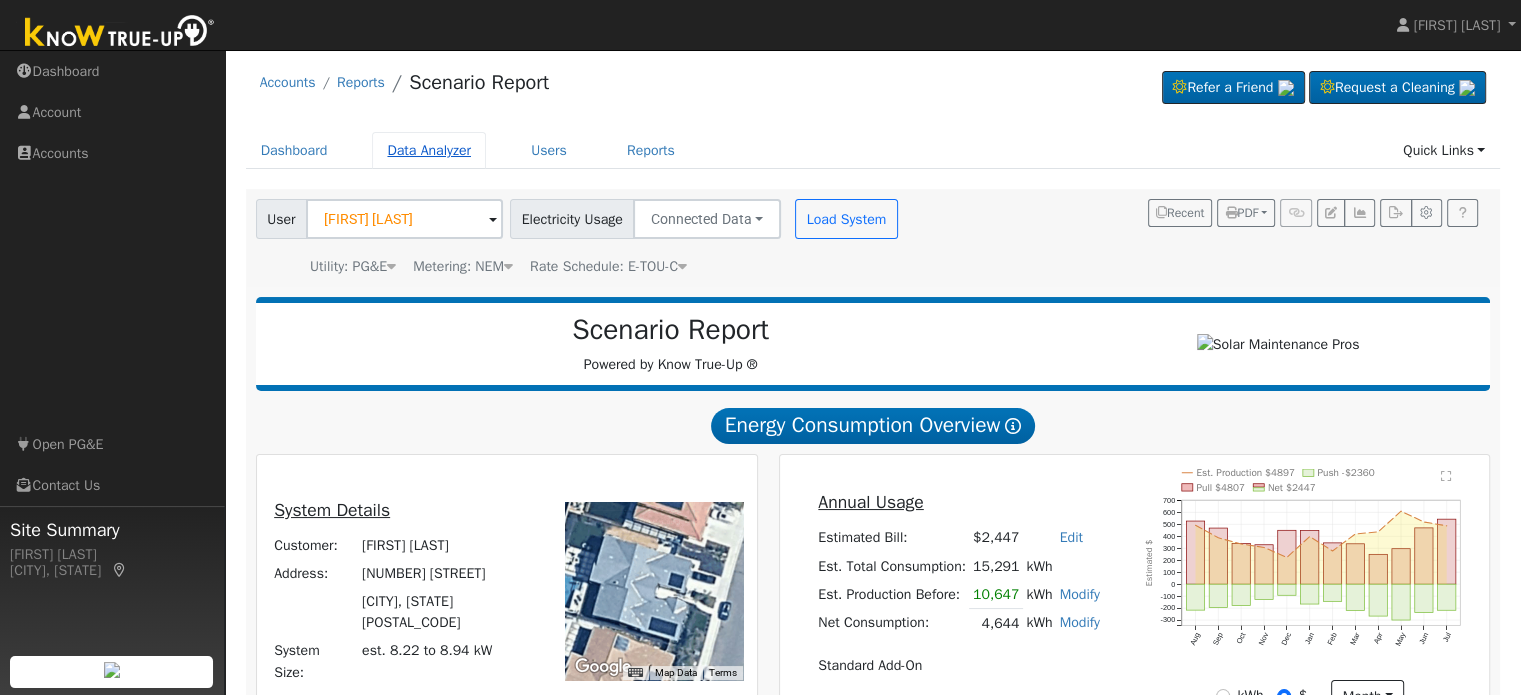 click on "Data Analyzer" at bounding box center (429, 150) 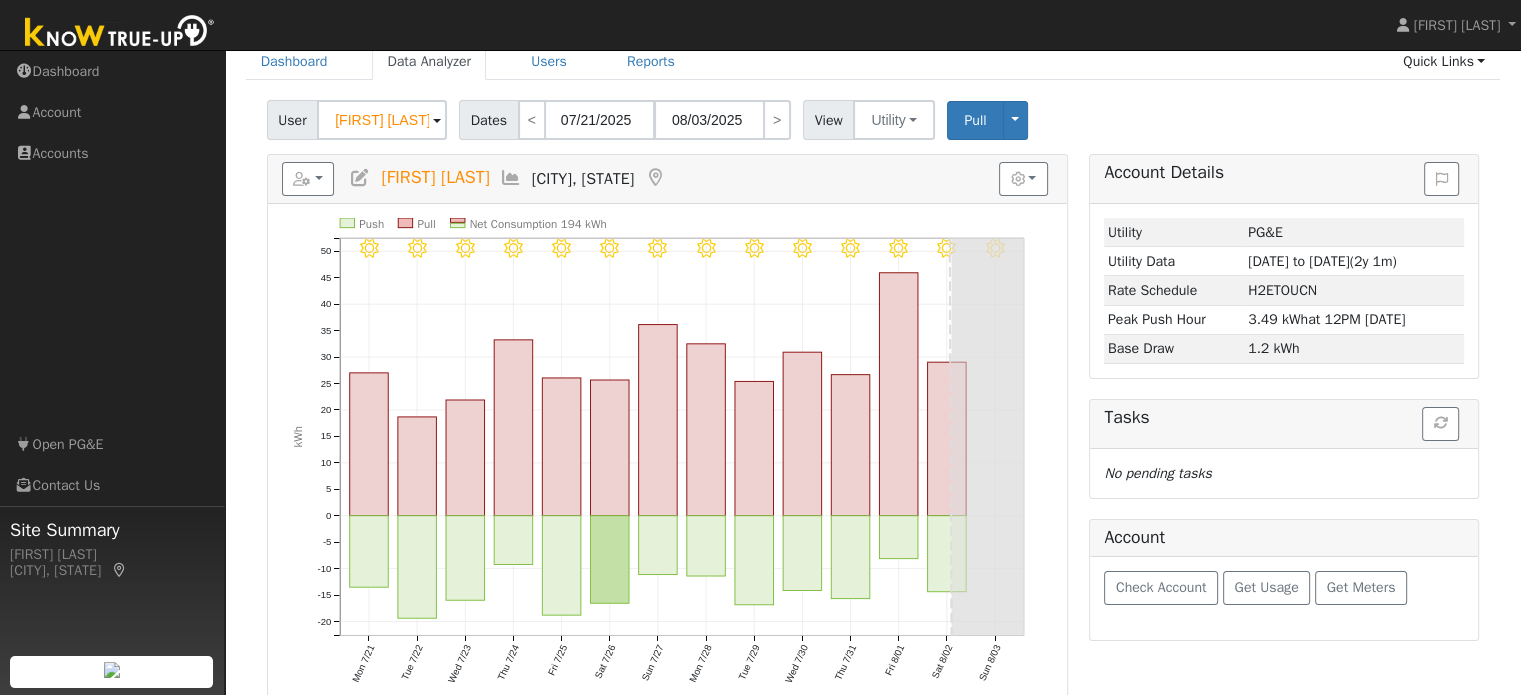 scroll, scrollTop: 109, scrollLeft: 0, axis: vertical 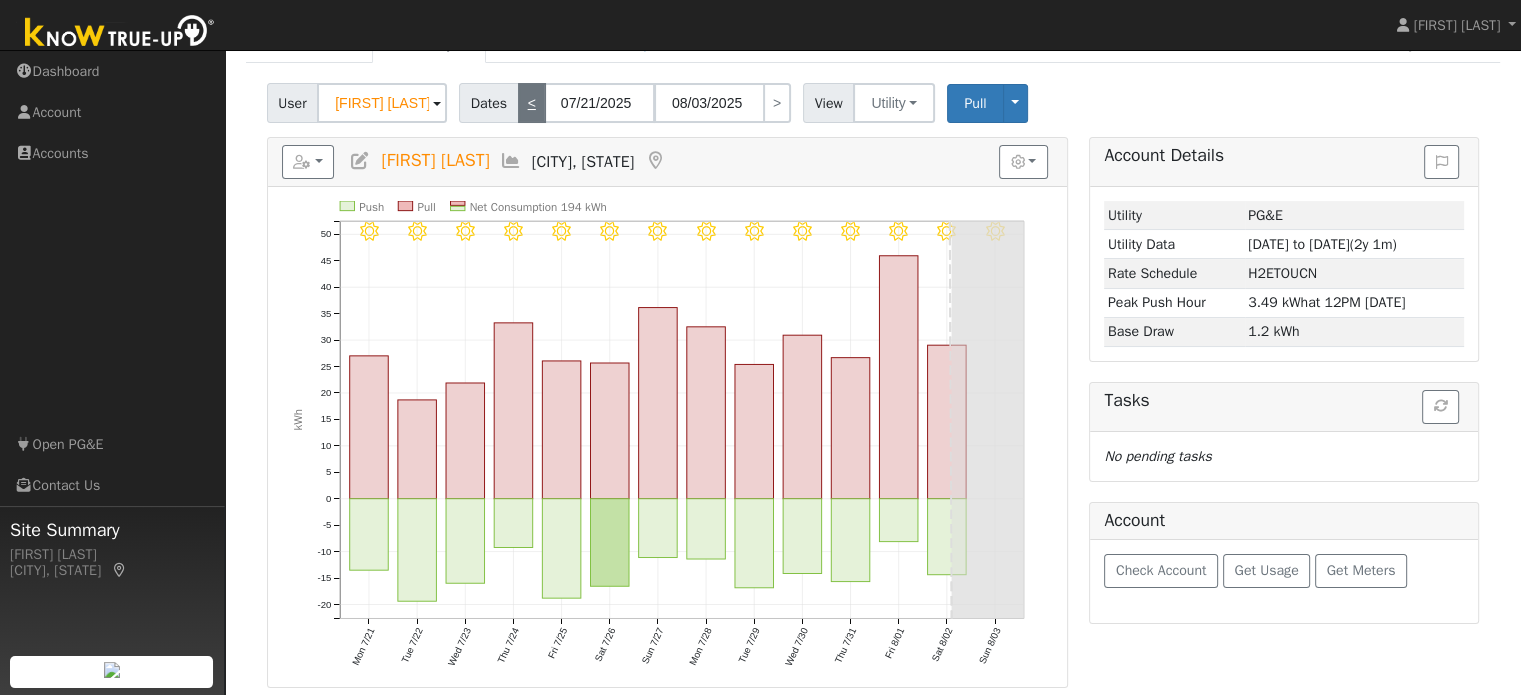 click on "<" at bounding box center [532, 103] 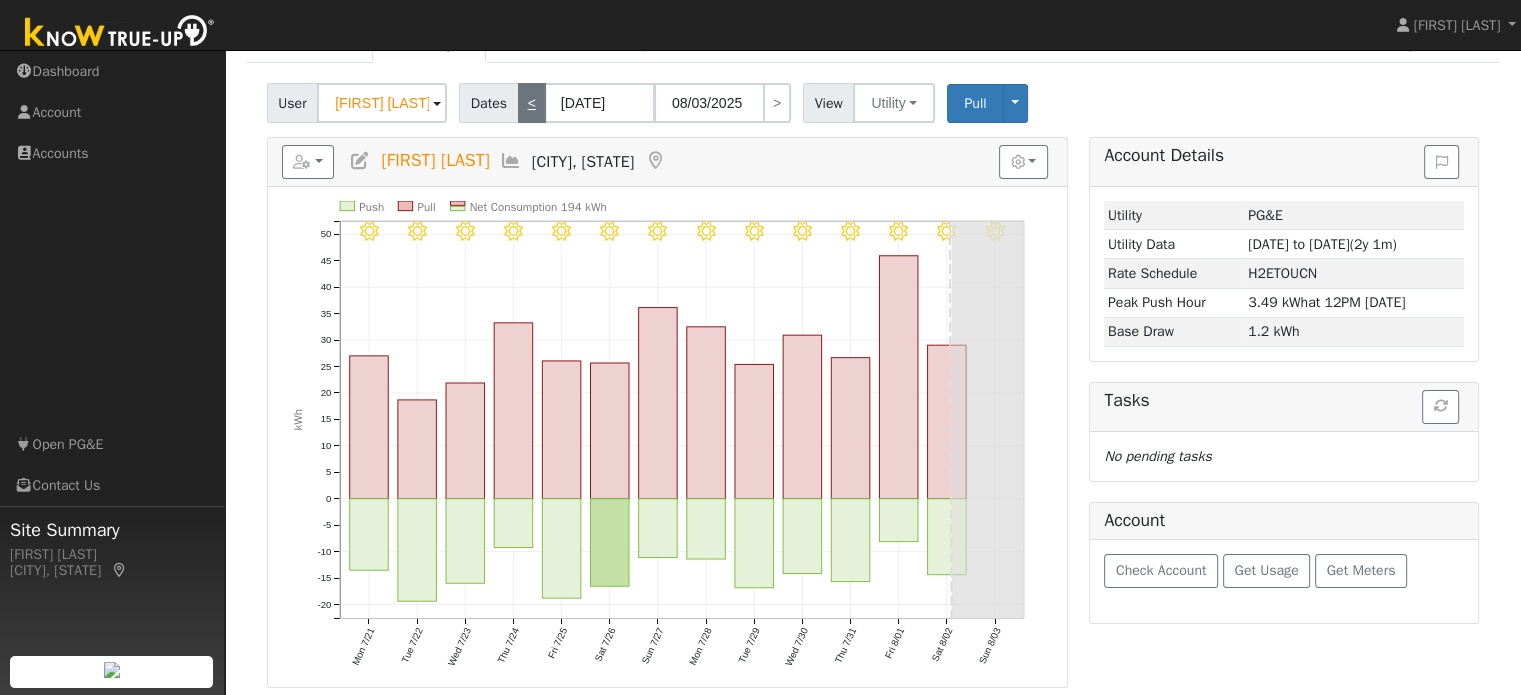 type on "07/20/2025" 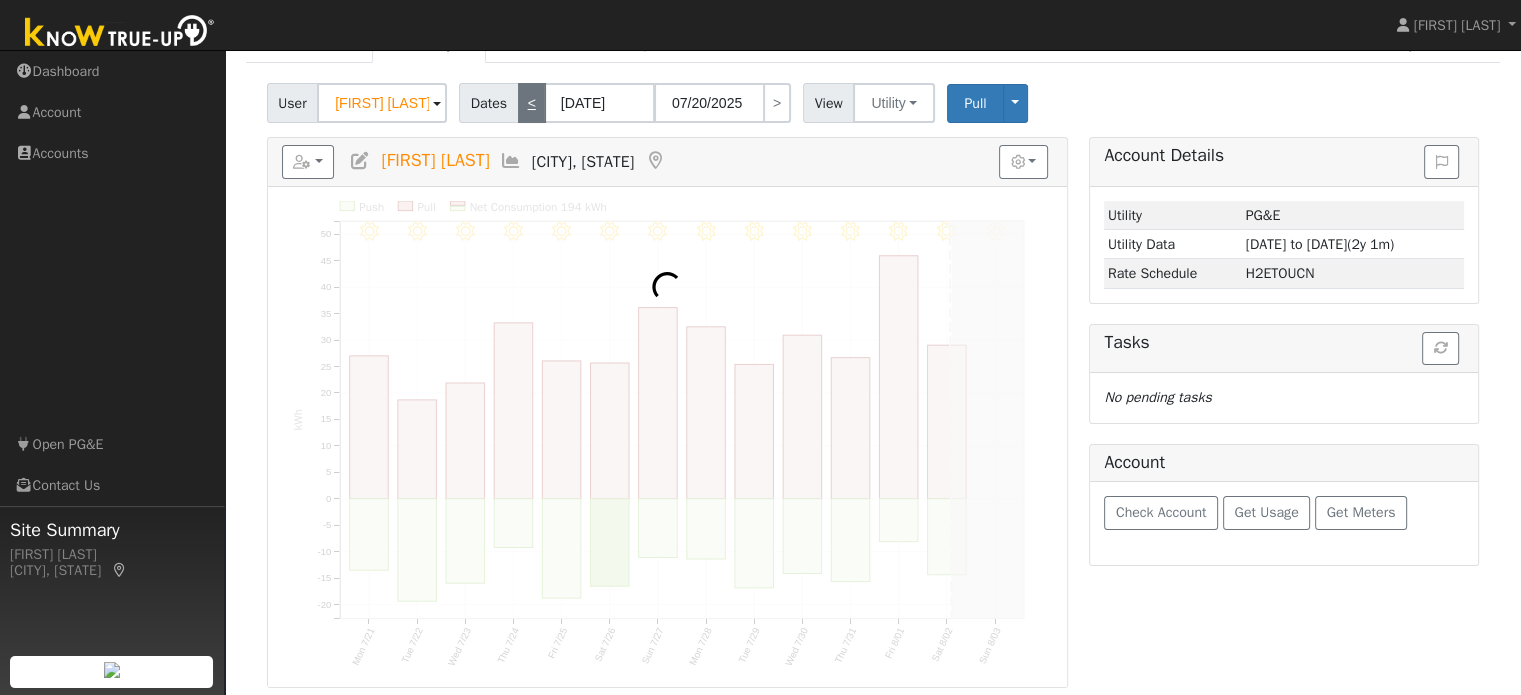 click on "<" at bounding box center (532, 103) 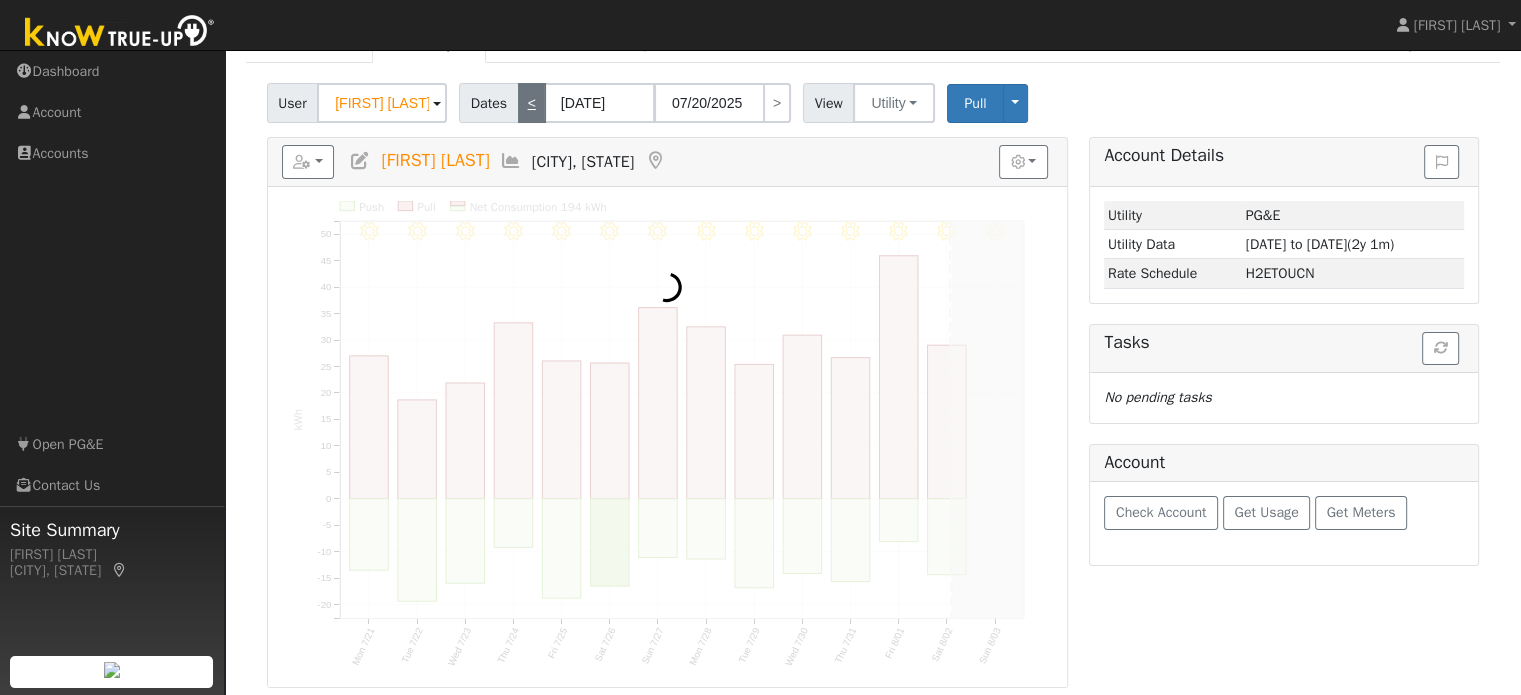 type on "06/23/2025" 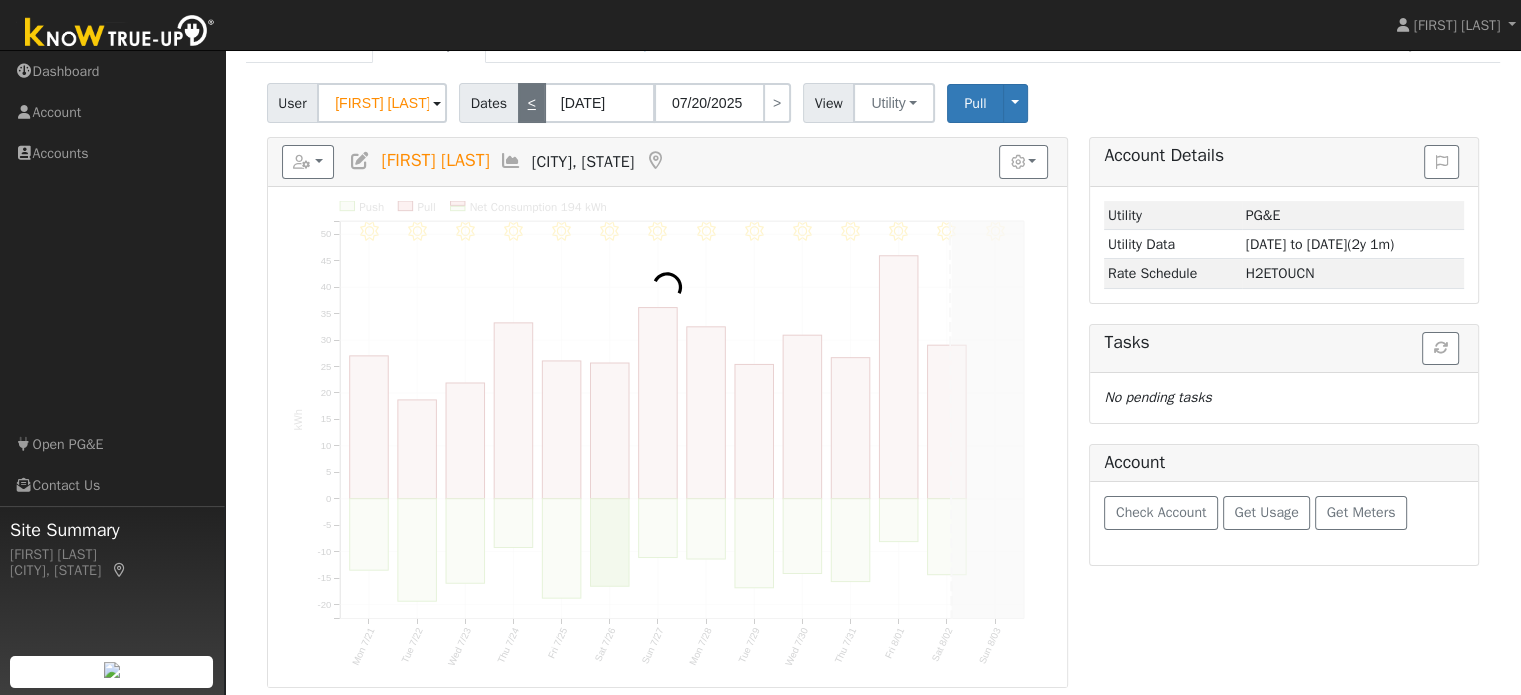 type on "07/06/2025" 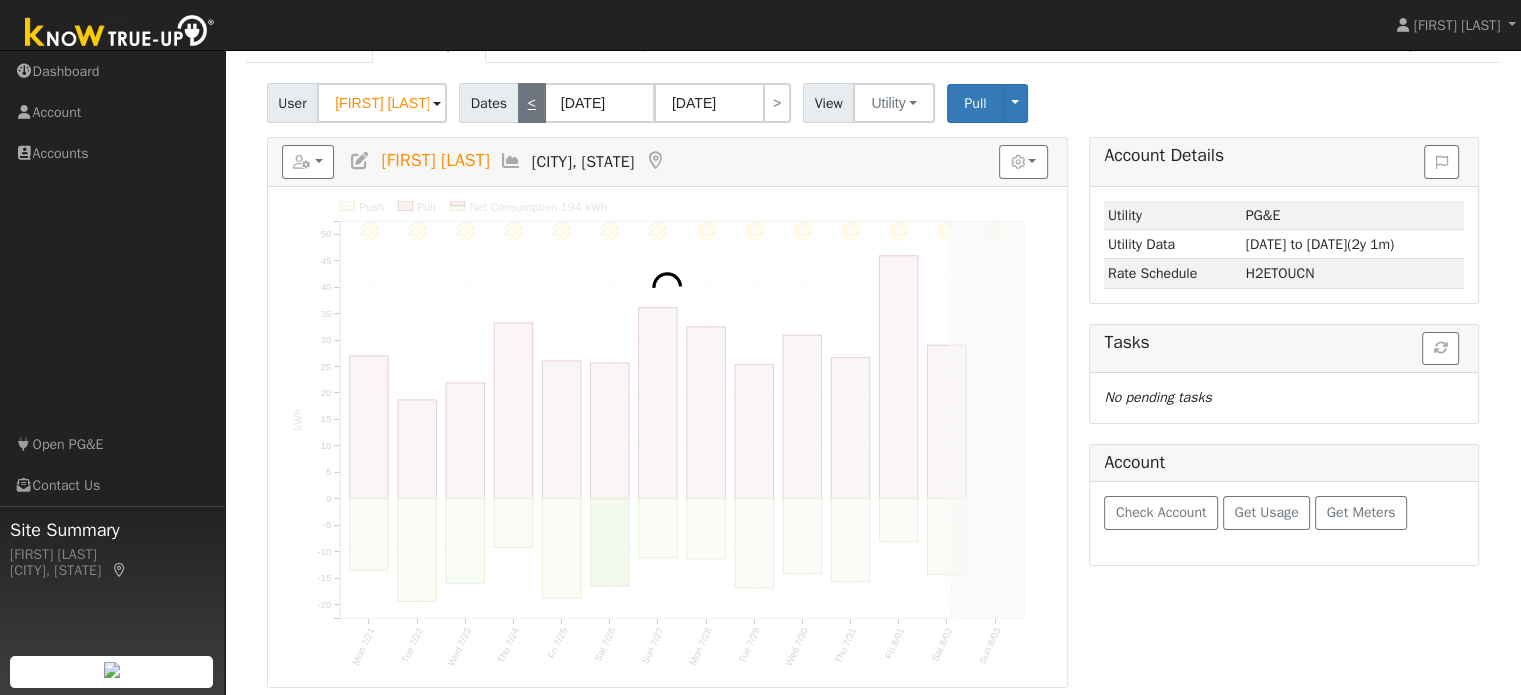 click on "<" at bounding box center (532, 103) 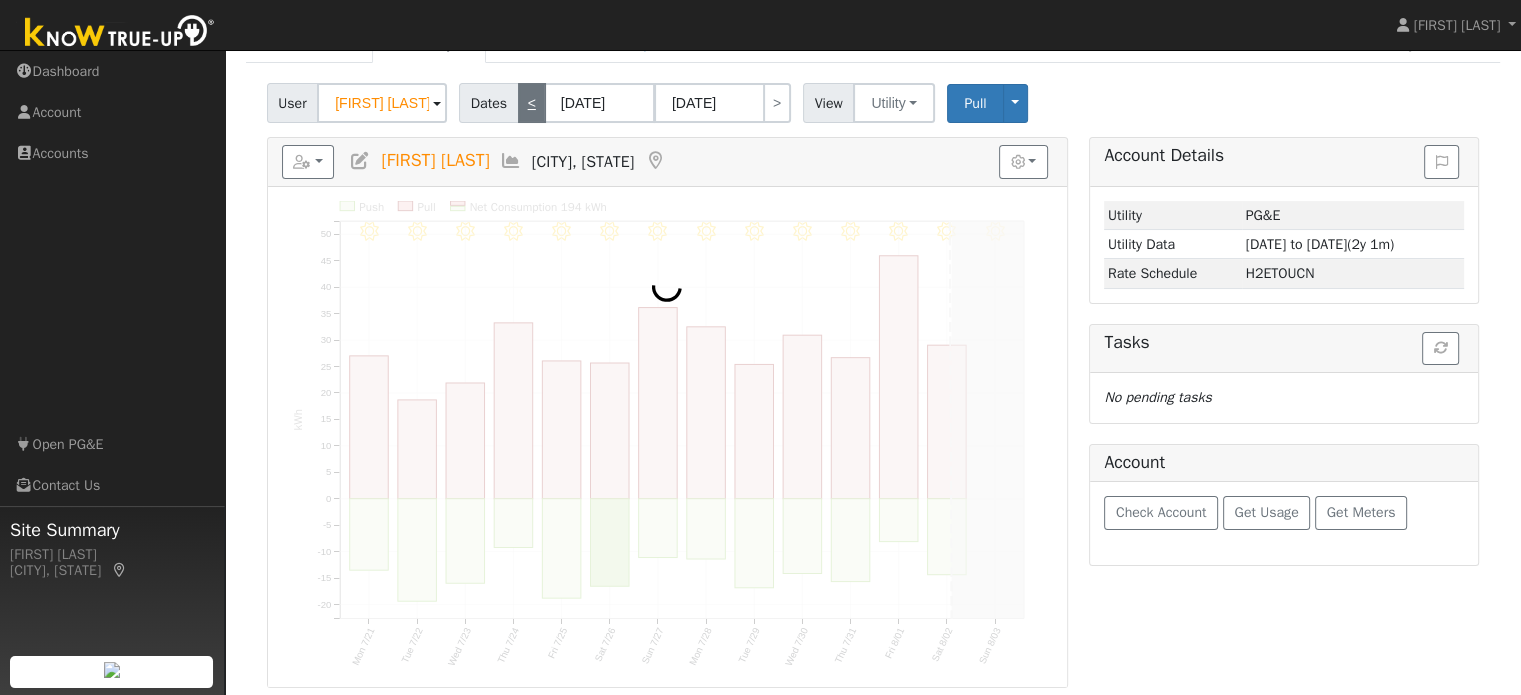 type on "06/09/2025" 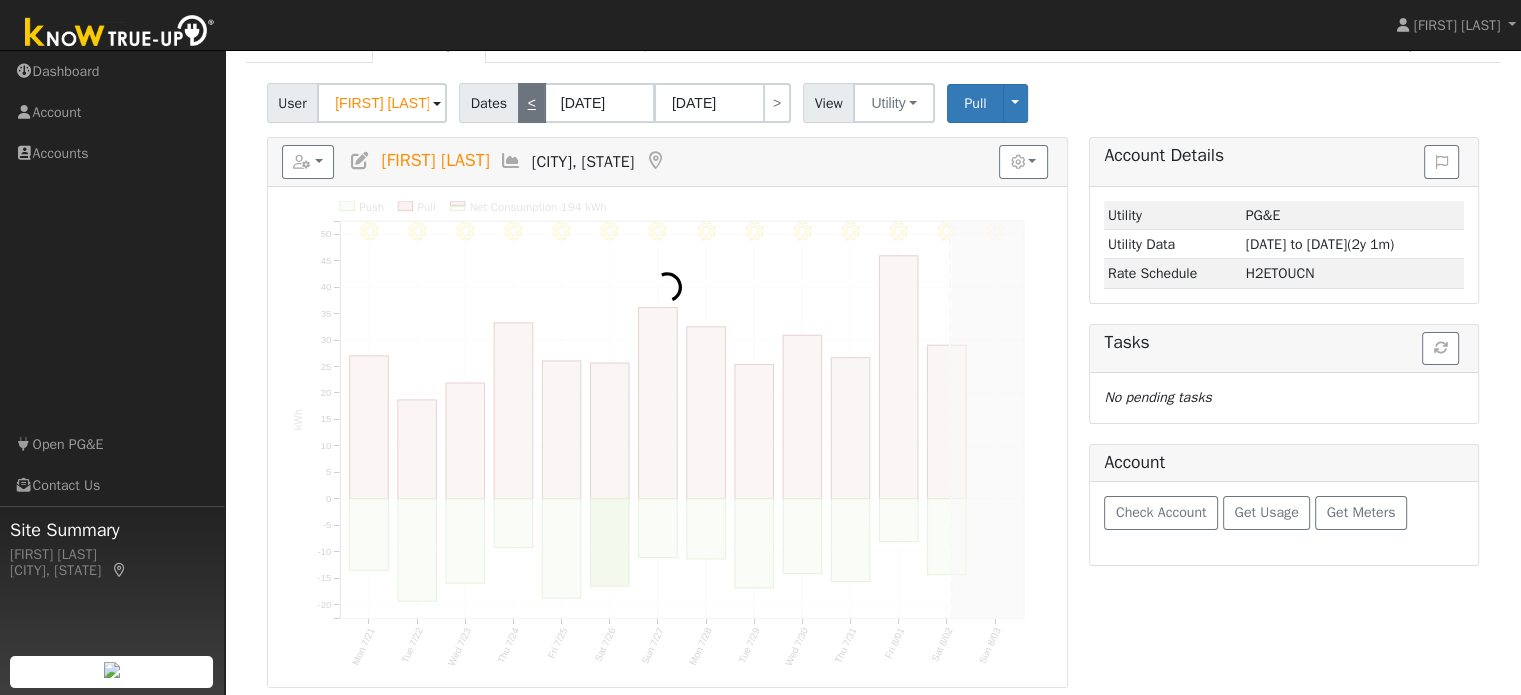 type on "06/22/2025" 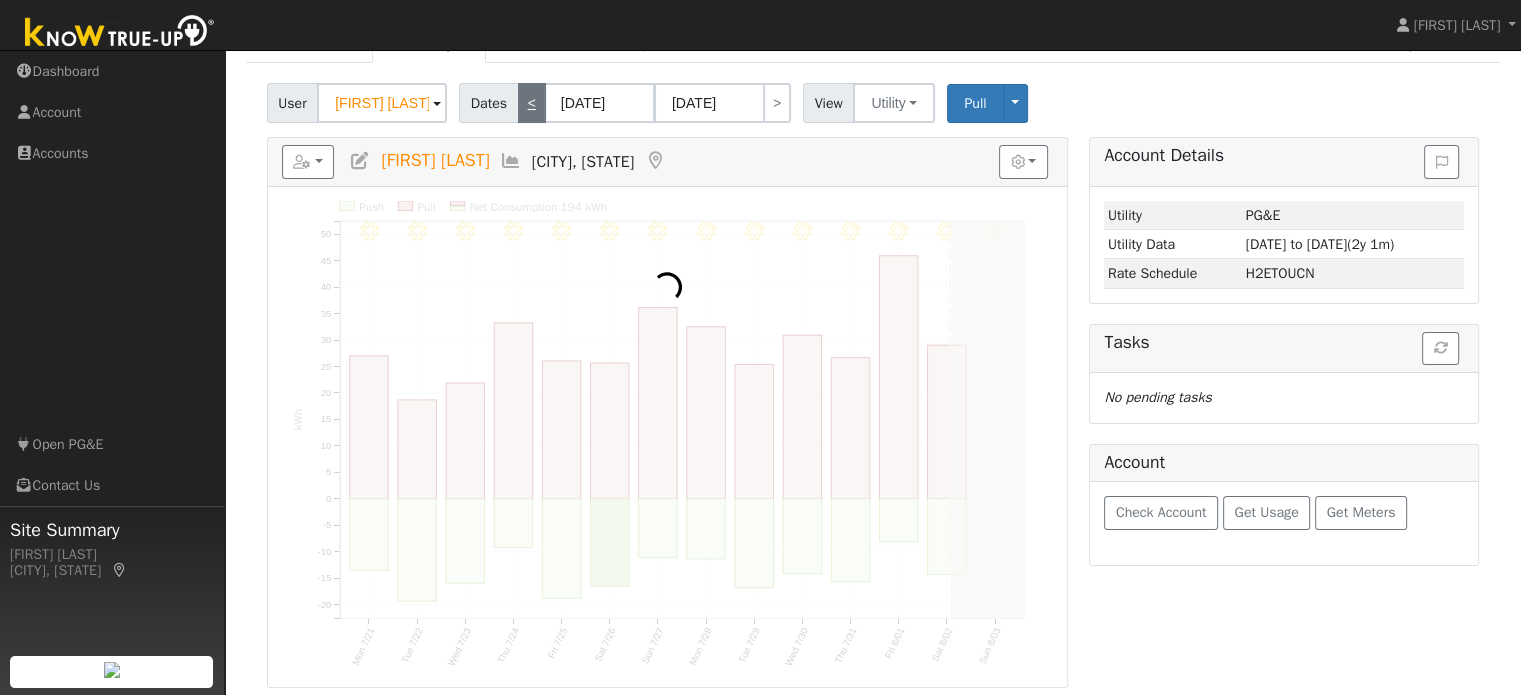 click on "<" at bounding box center [532, 103] 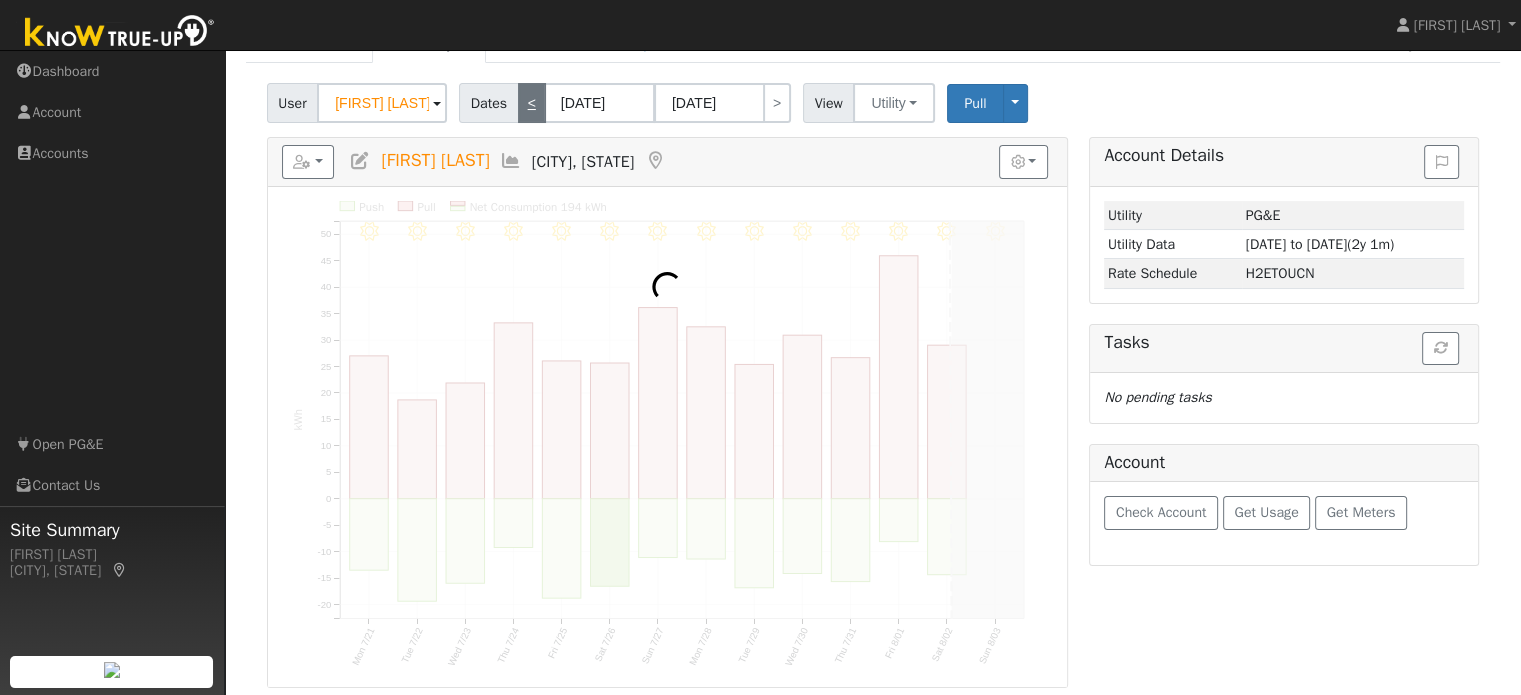 type on "05/26/2025" 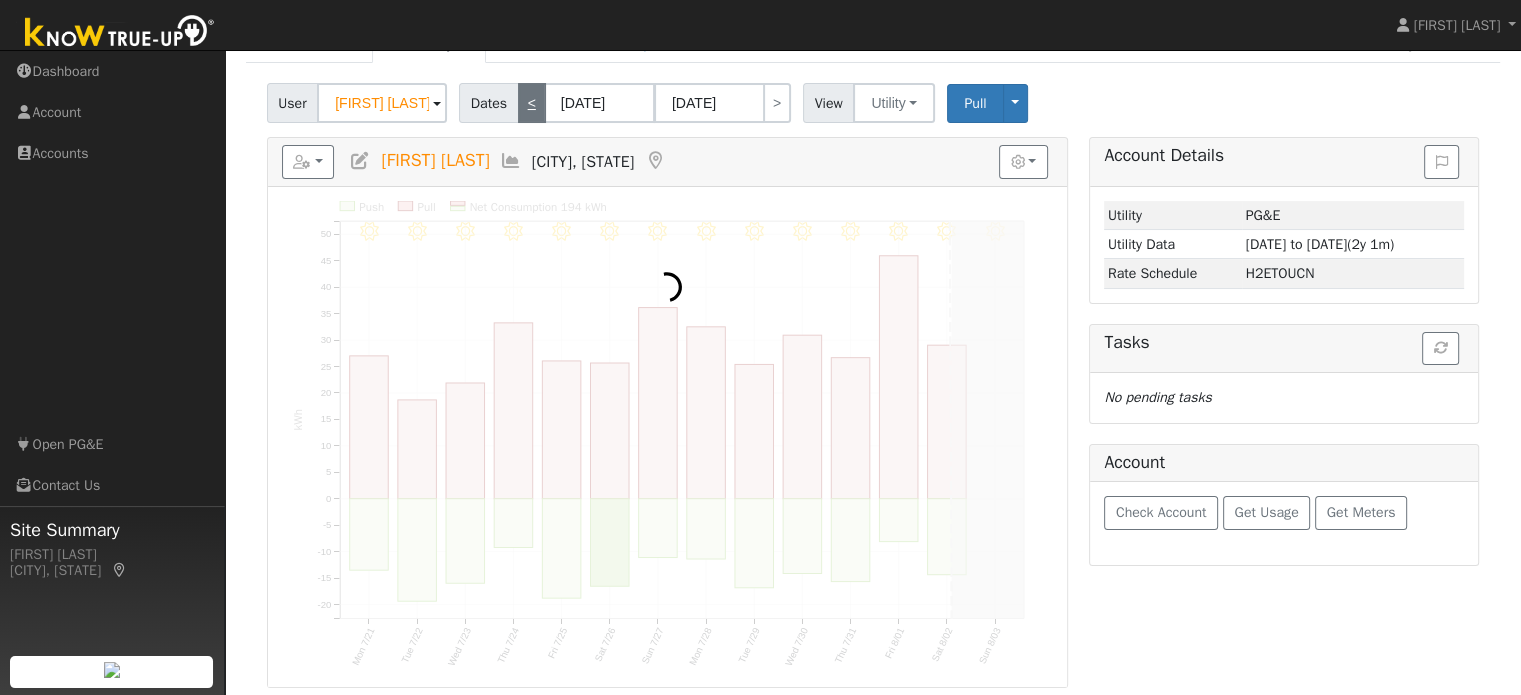 type on "06/08/2025" 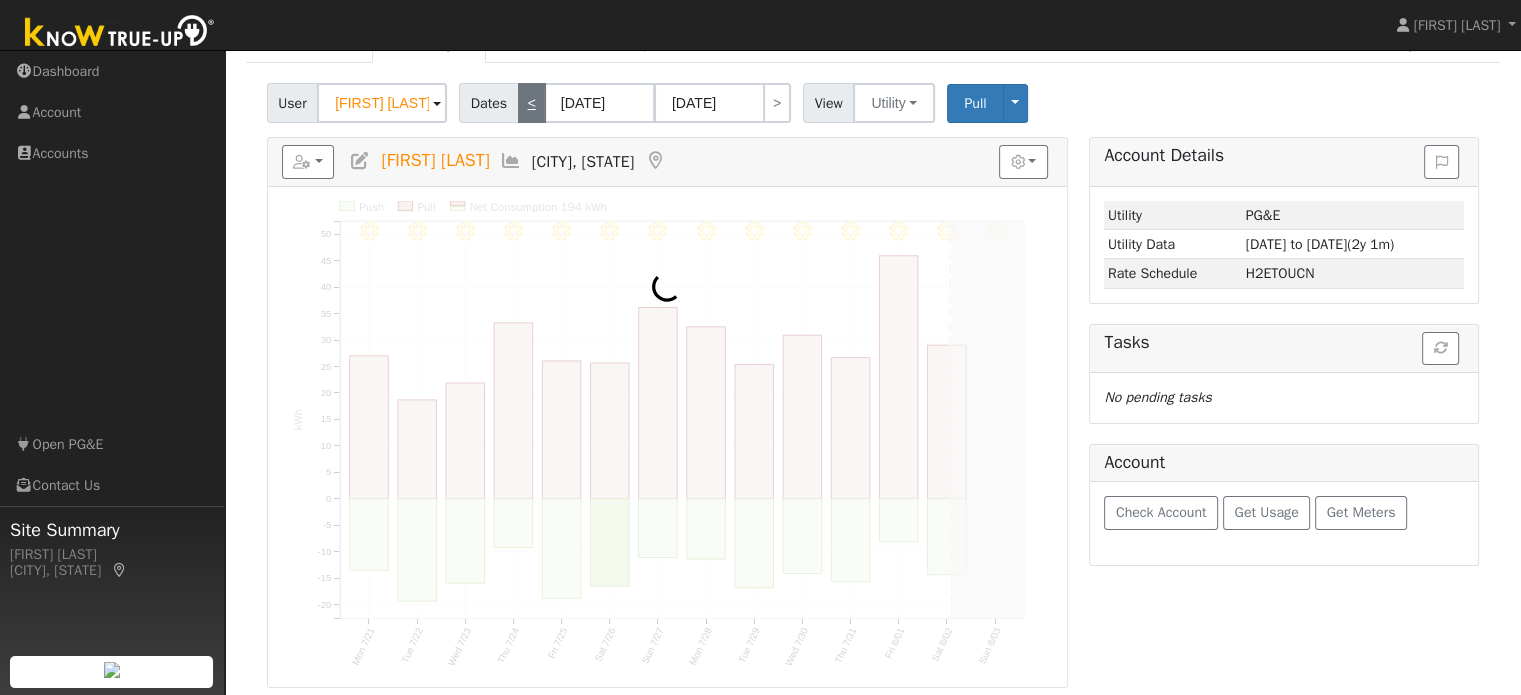 click on "<" at bounding box center [532, 103] 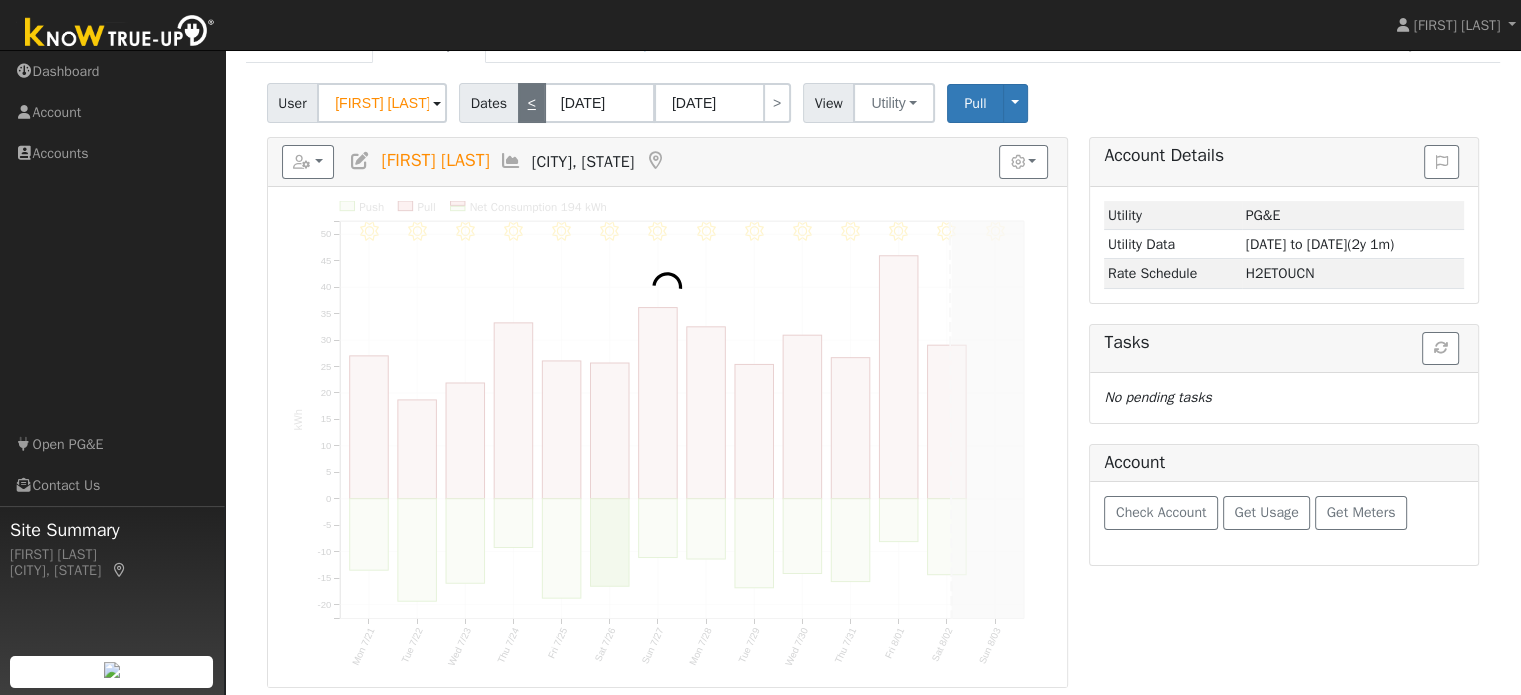 type on "05/12/2025" 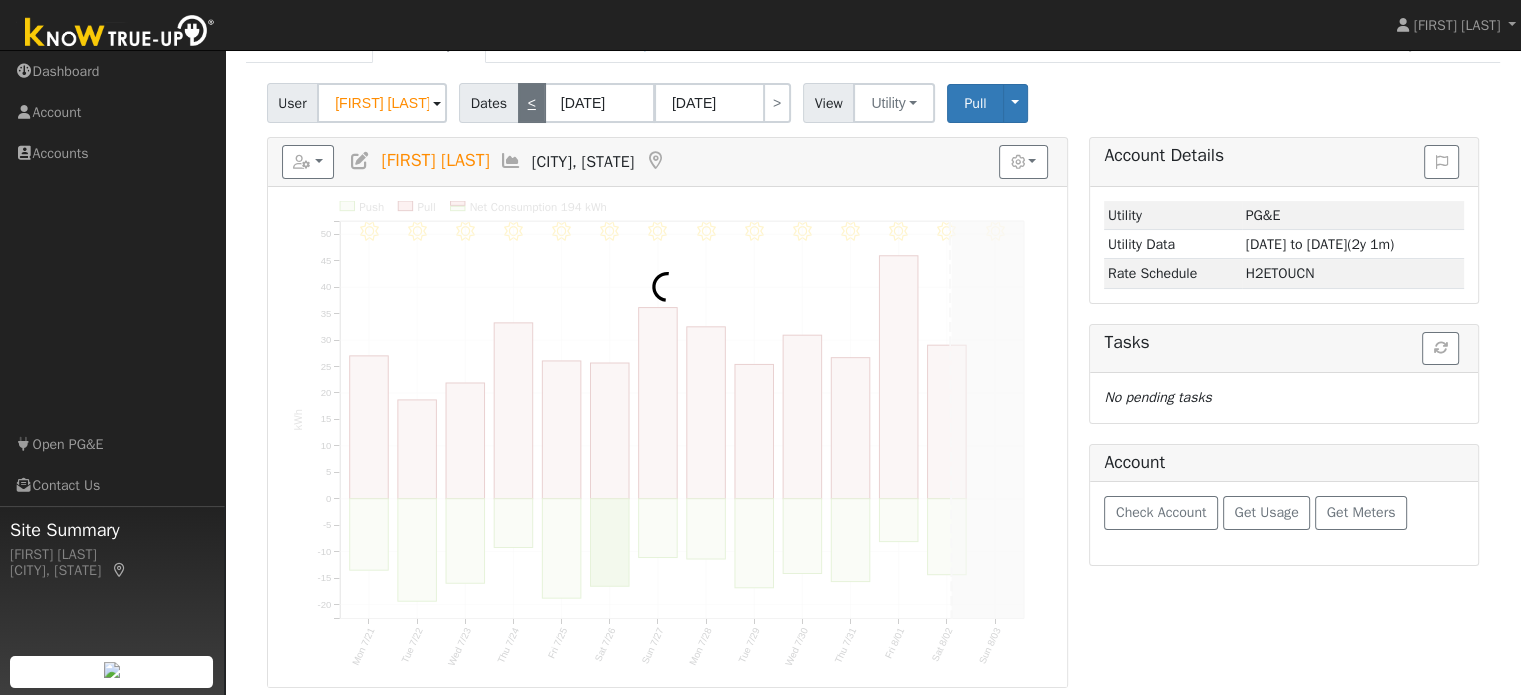 type on "05/25/2025" 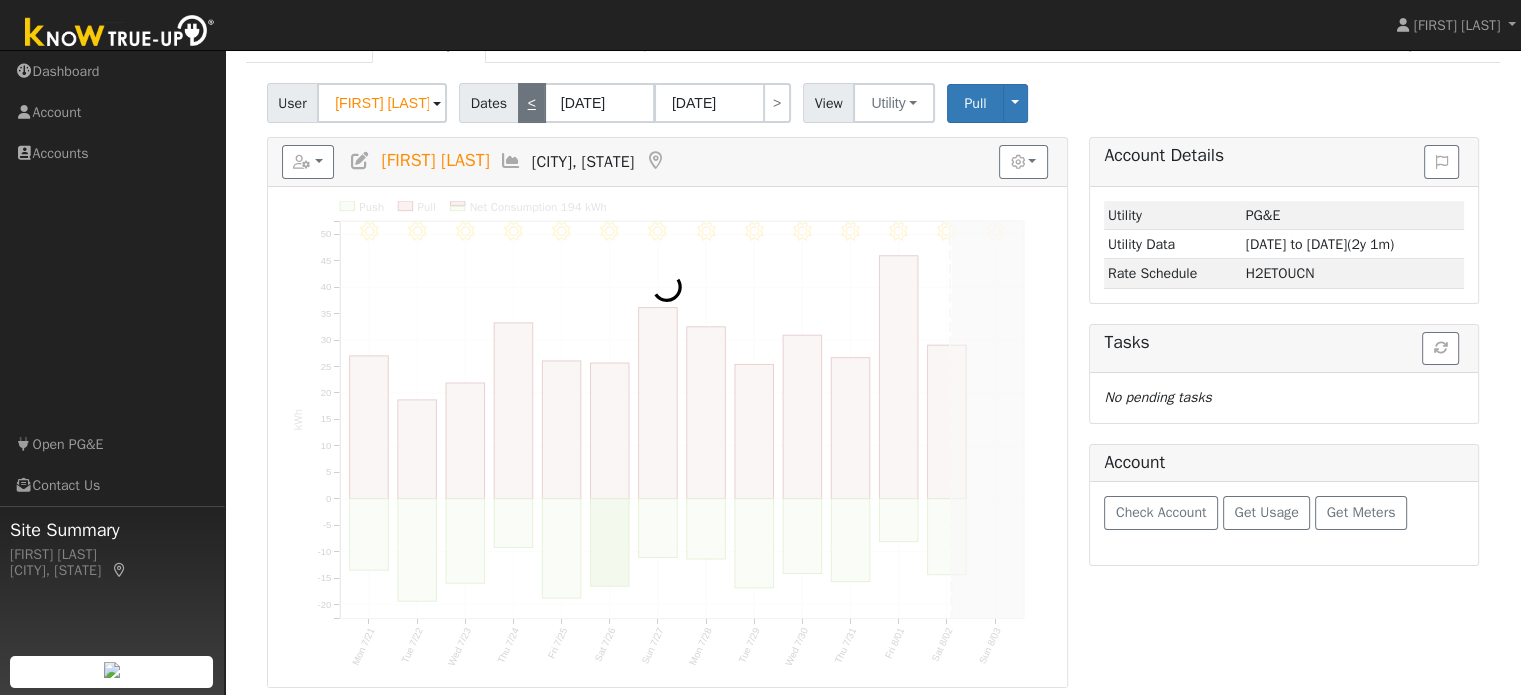 click on "Accounts
Data Analyzer
Refer a Friend
Request a Cleaning" at bounding box center (873, -19) 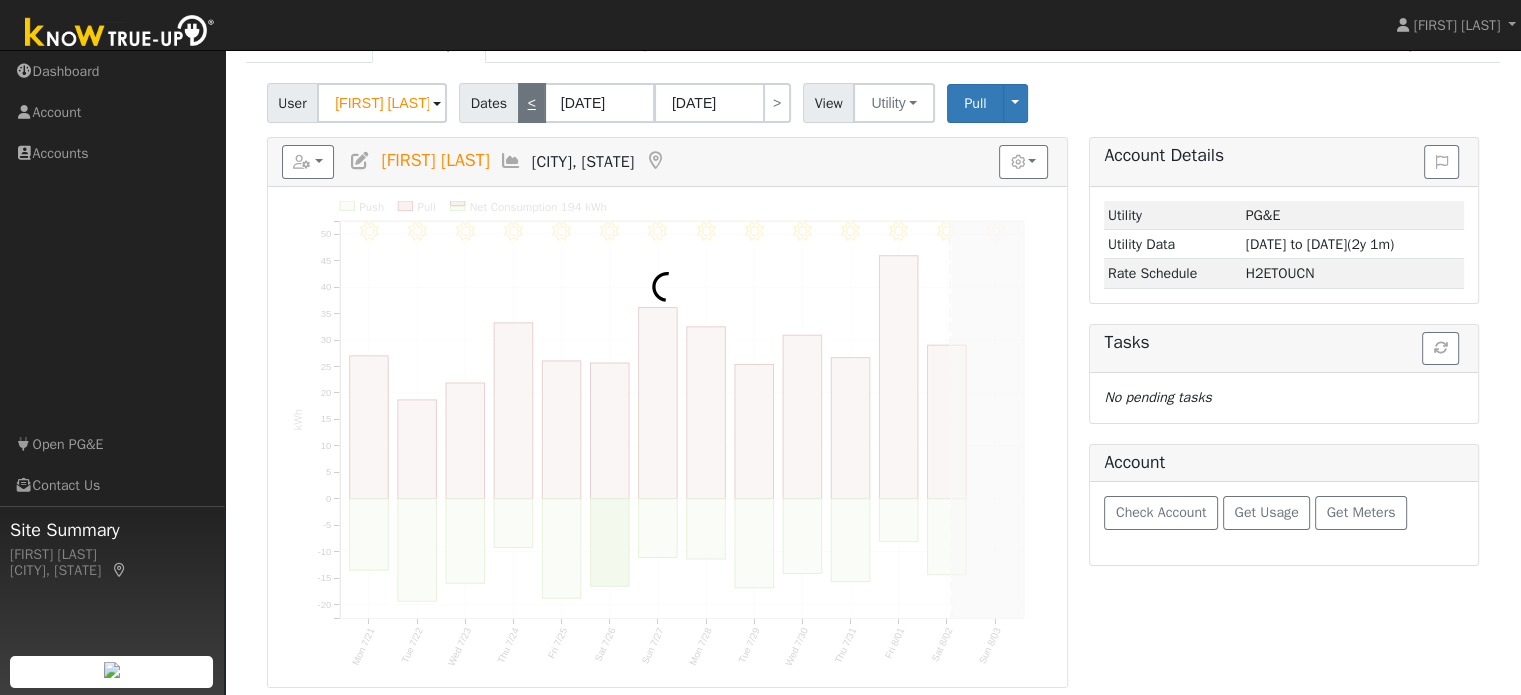 scroll, scrollTop: 0, scrollLeft: 0, axis: both 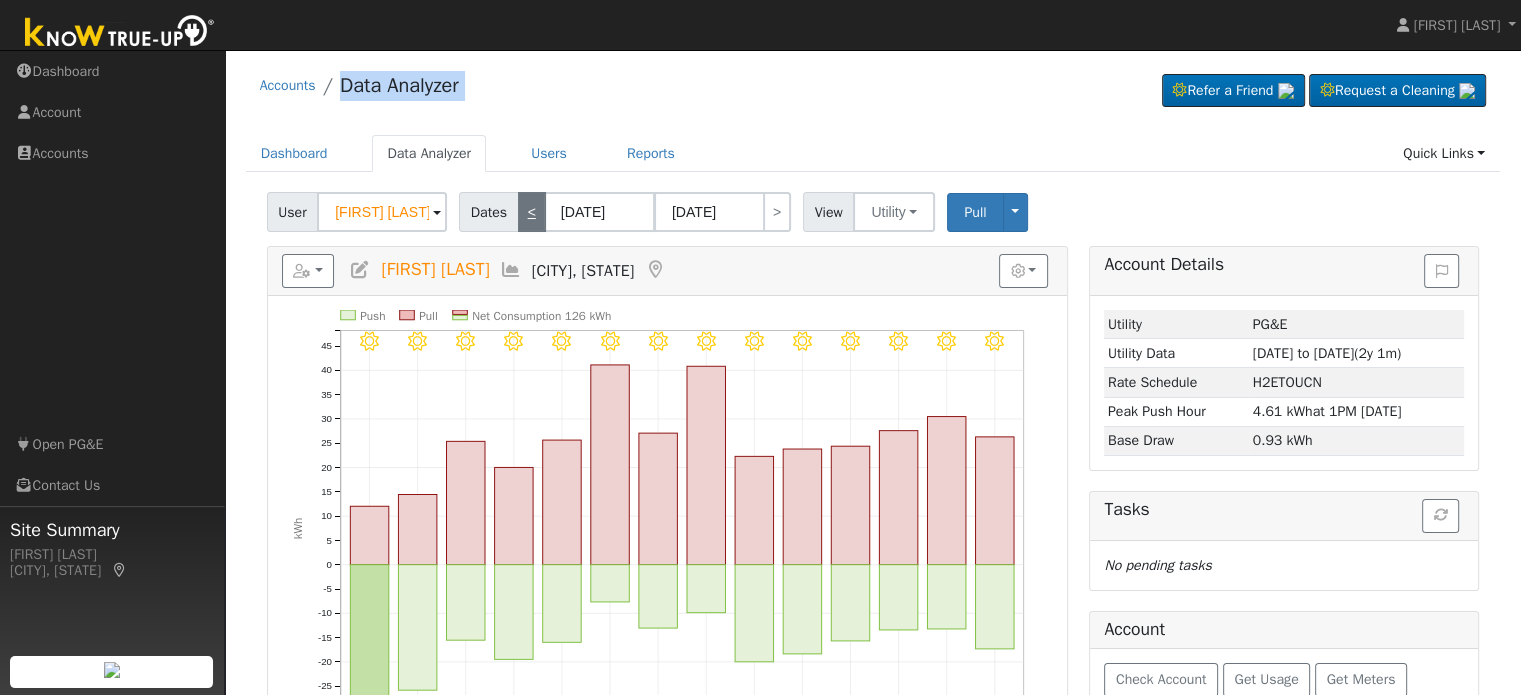 click on "Accounts
Data Analyzer
Refer a Friend
Request a Cleaning" at bounding box center [873, 90] 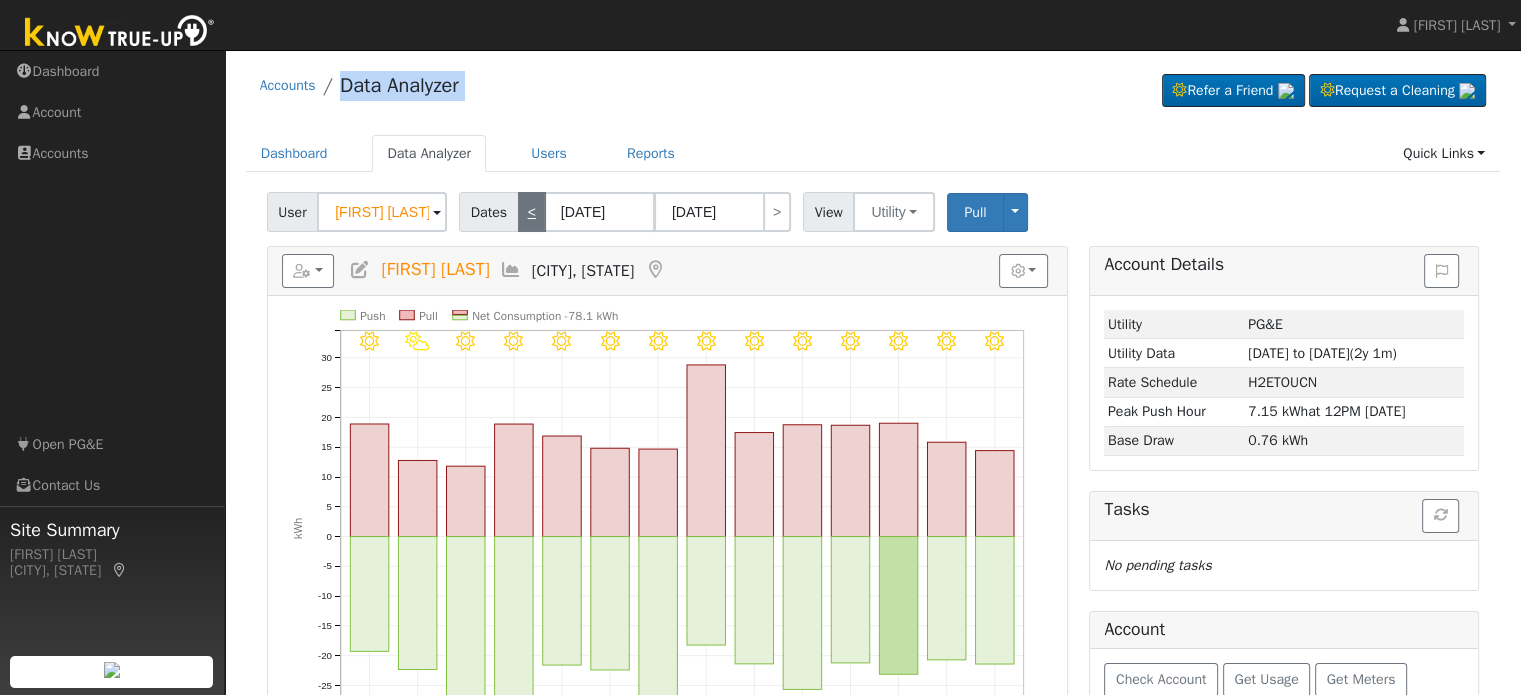 click on "<" at bounding box center (532, 212) 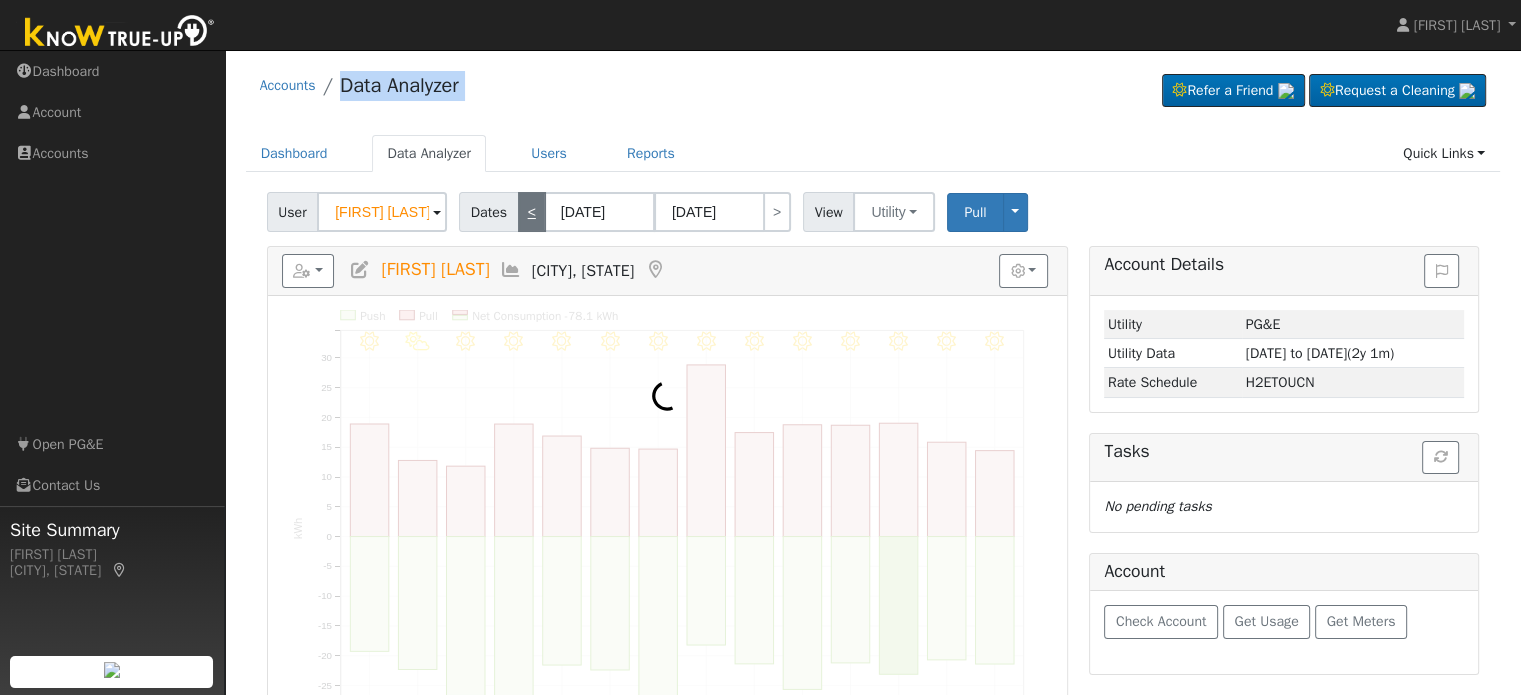 click on "<" at bounding box center (532, 212) 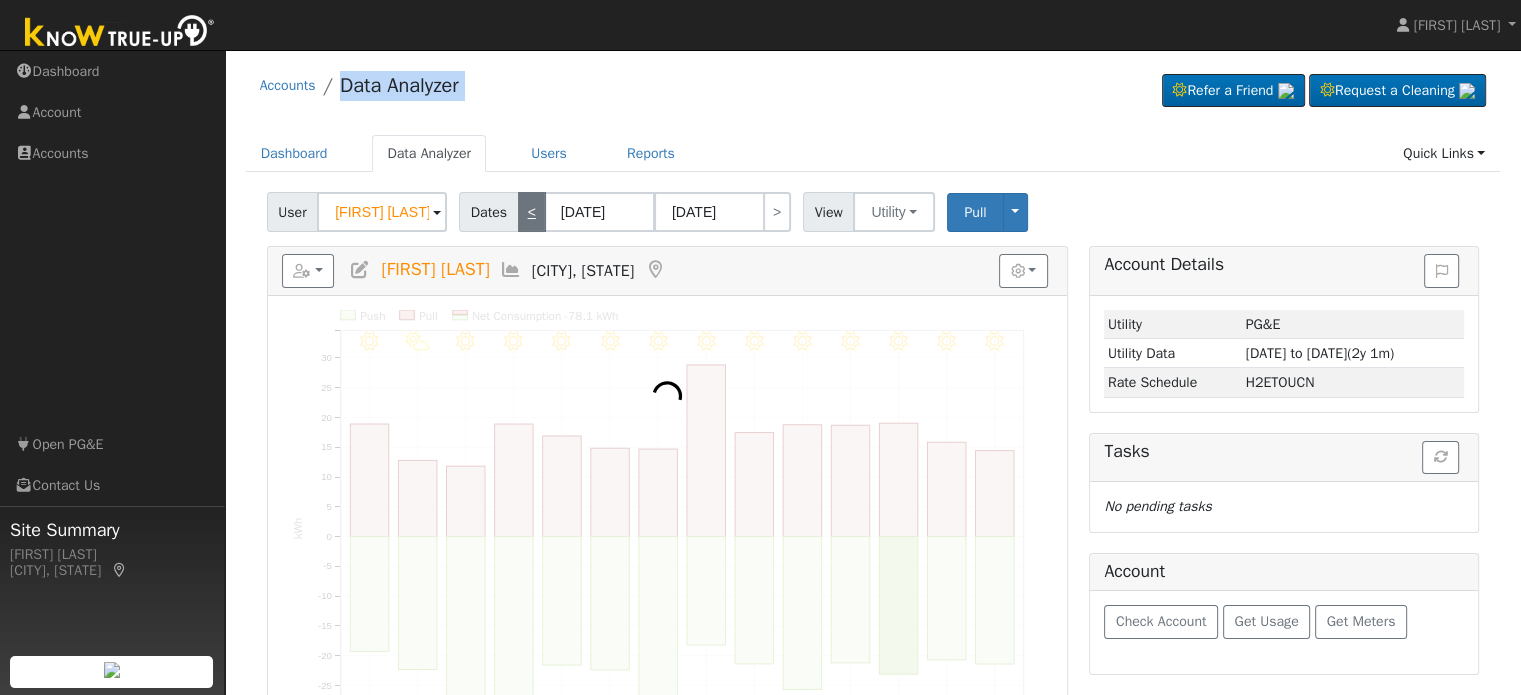 type on "03/31/2025" 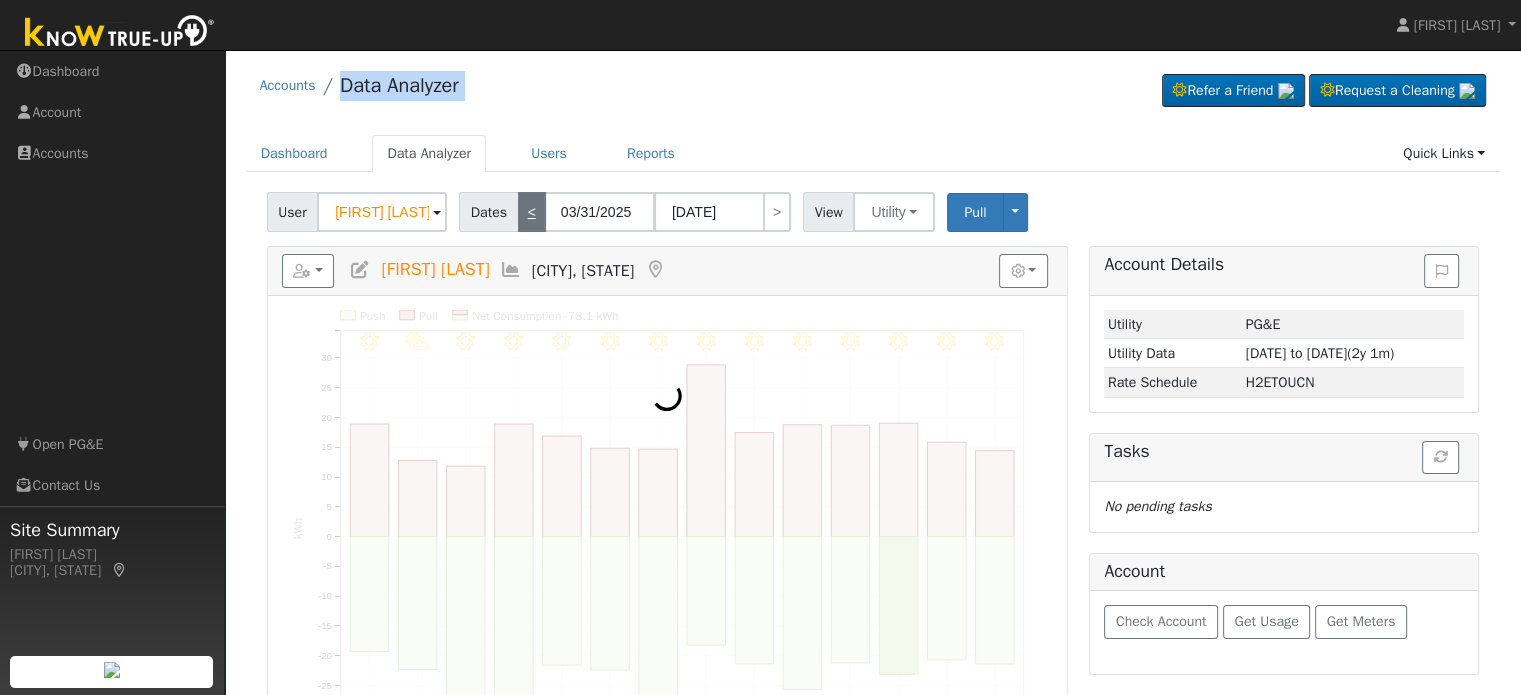 type on "04/13/2025" 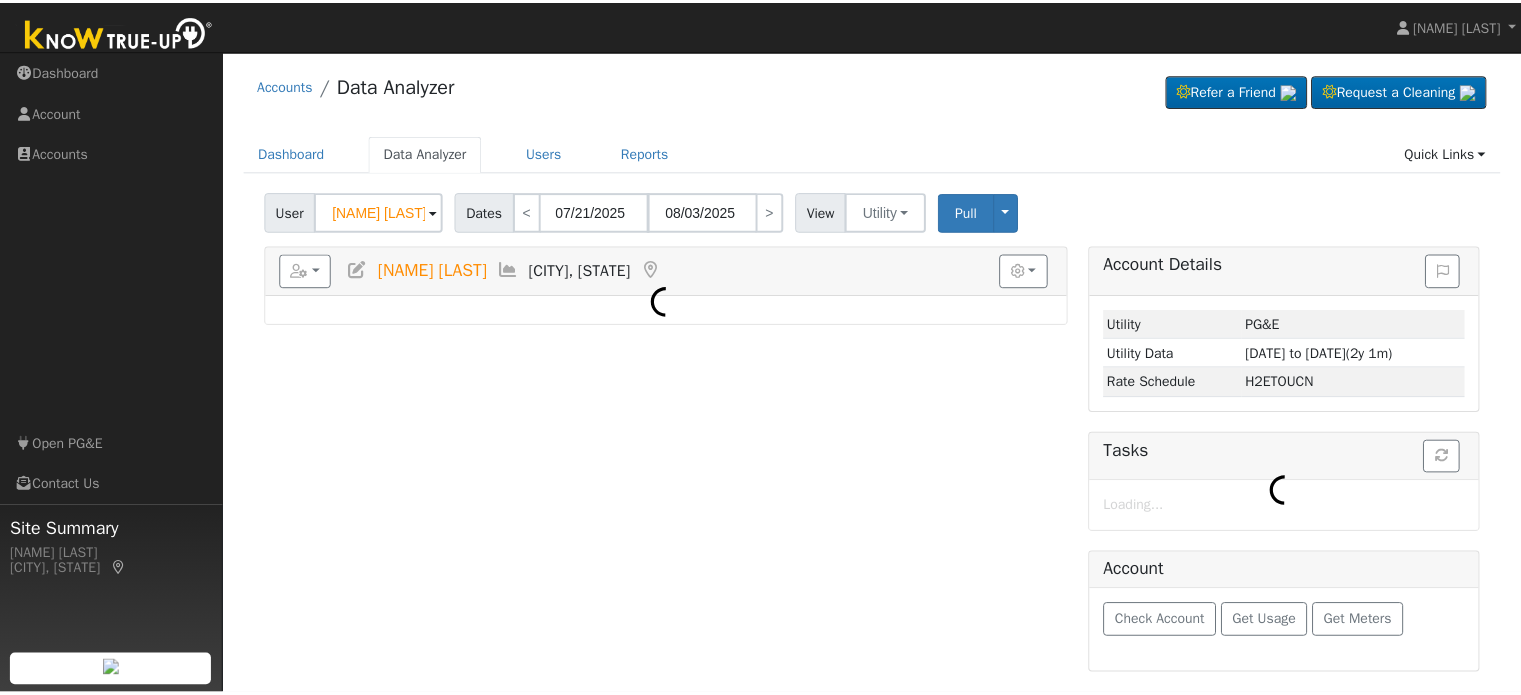 scroll, scrollTop: 0, scrollLeft: 0, axis: both 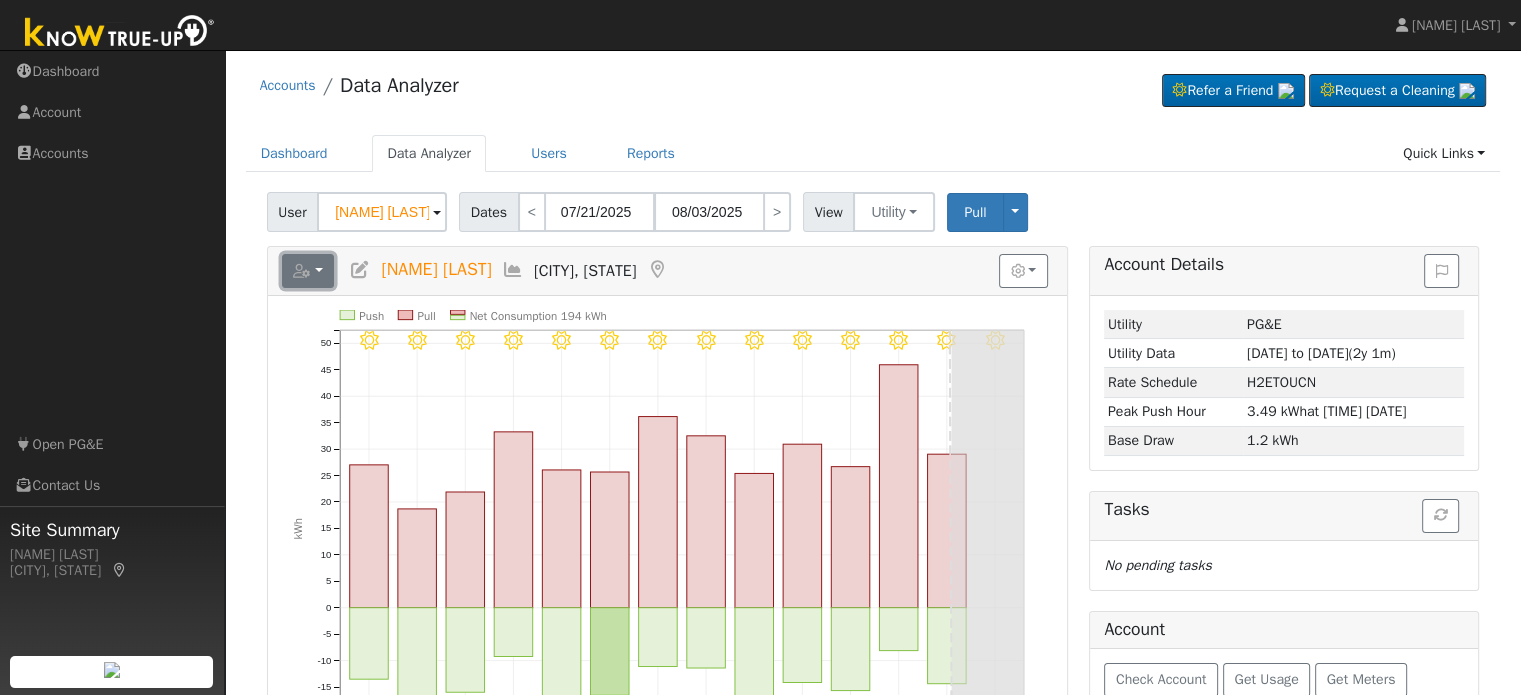 click at bounding box center (308, 271) 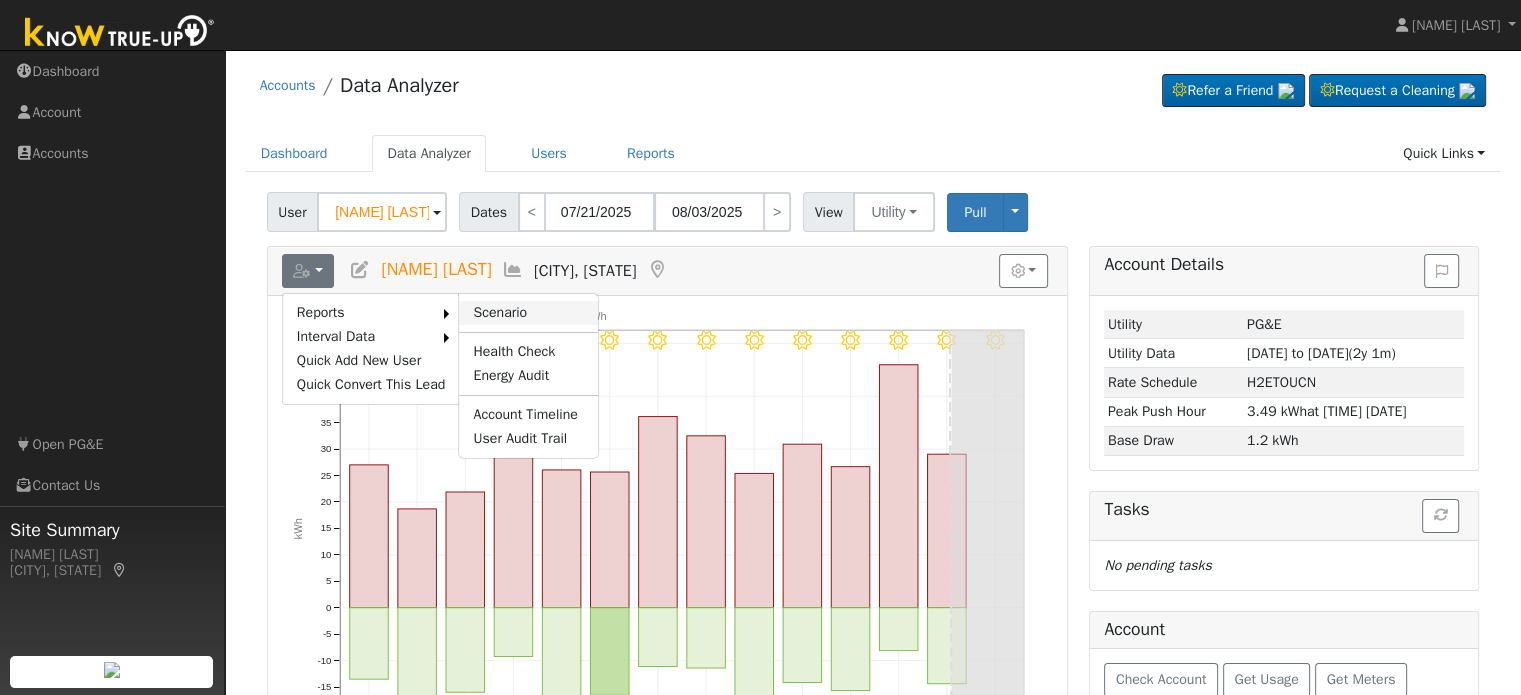 click on "Scenario" at bounding box center (528, 313) 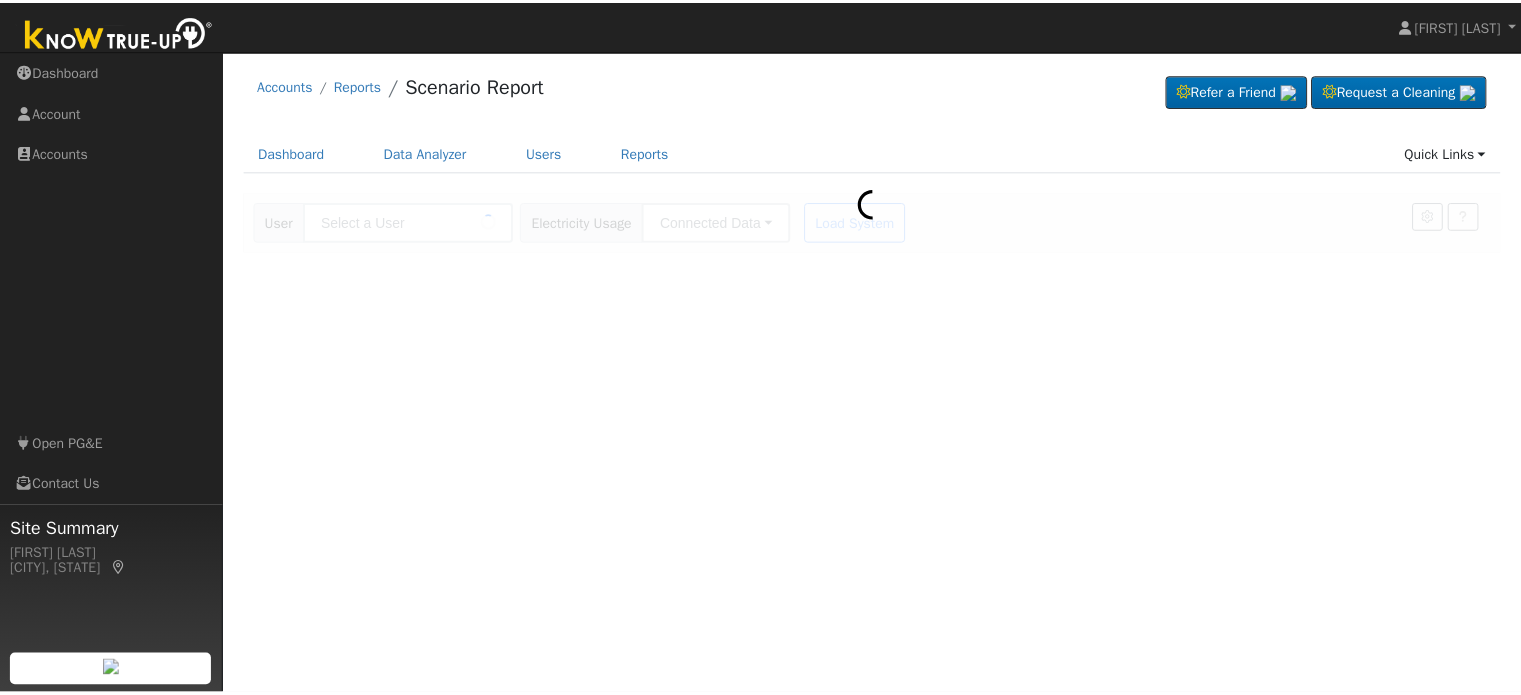 scroll, scrollTop: 0, scrollLeft: 0, axis: both 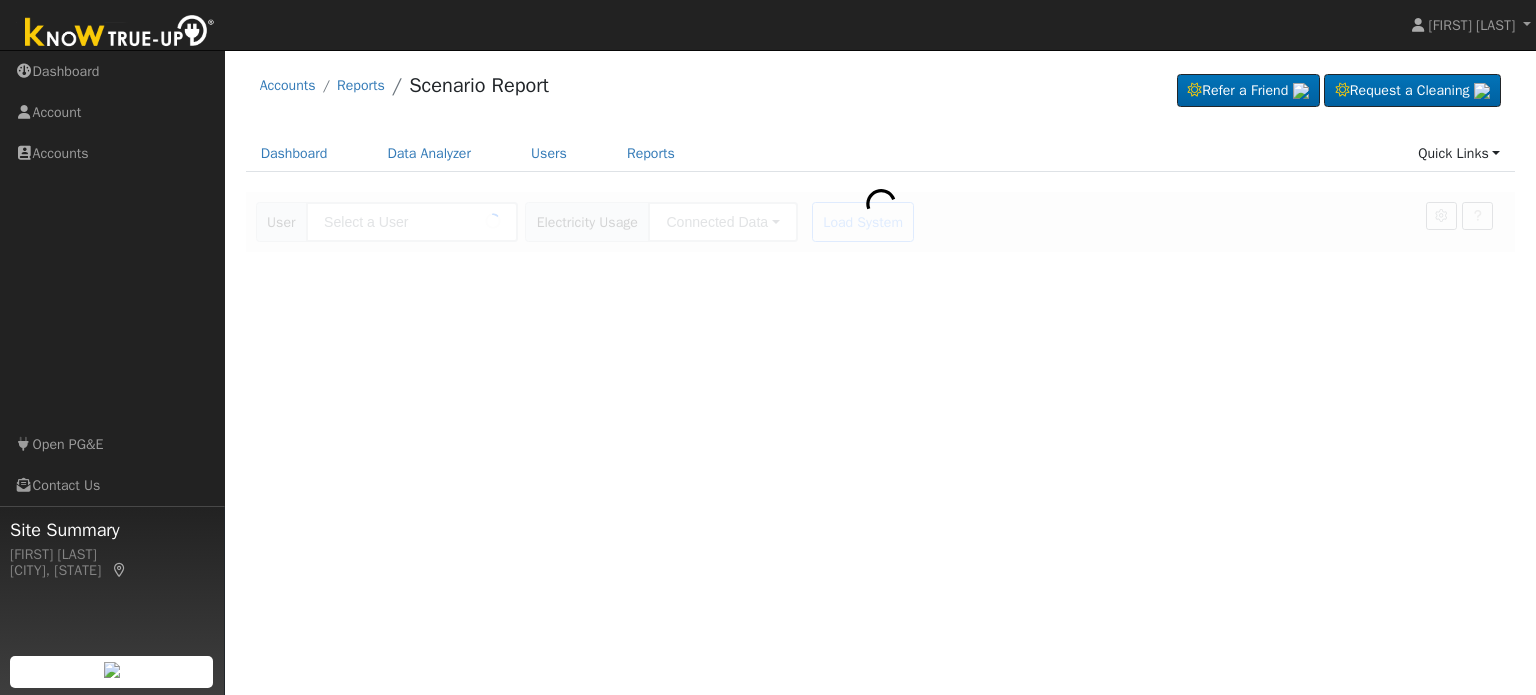 type on "[FIRST] [LAST]" 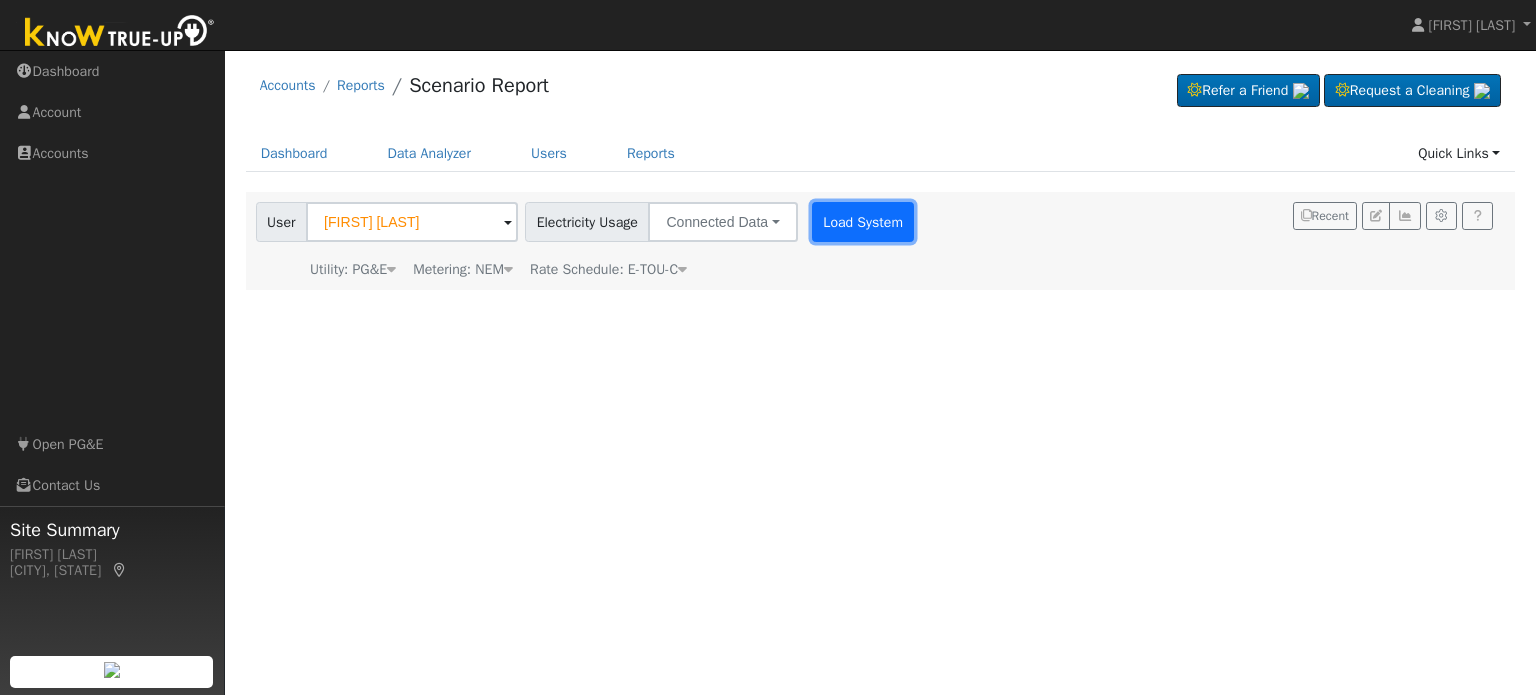 click on "Load System" at bounding box center [863, 222] 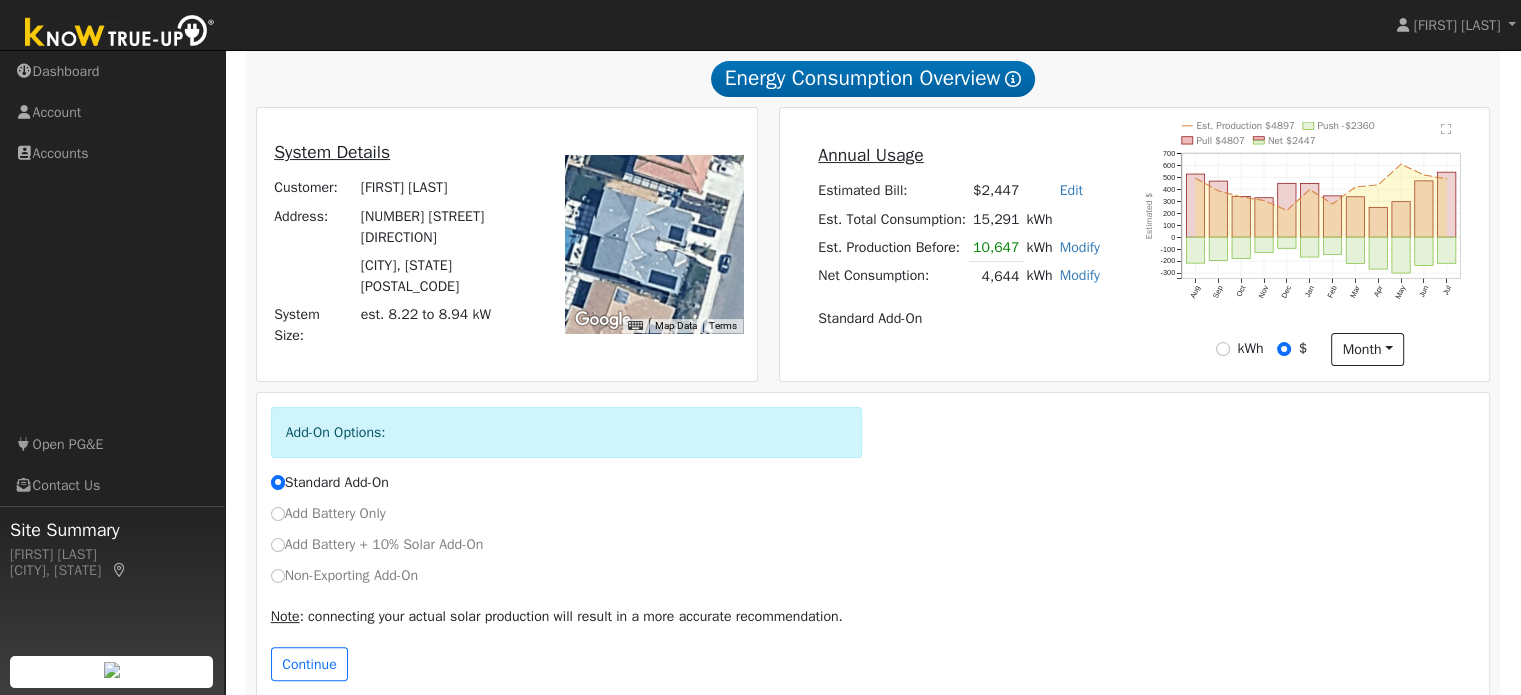 scroll, scrollTop: 385, scrollLeft: 0, axis: vertical 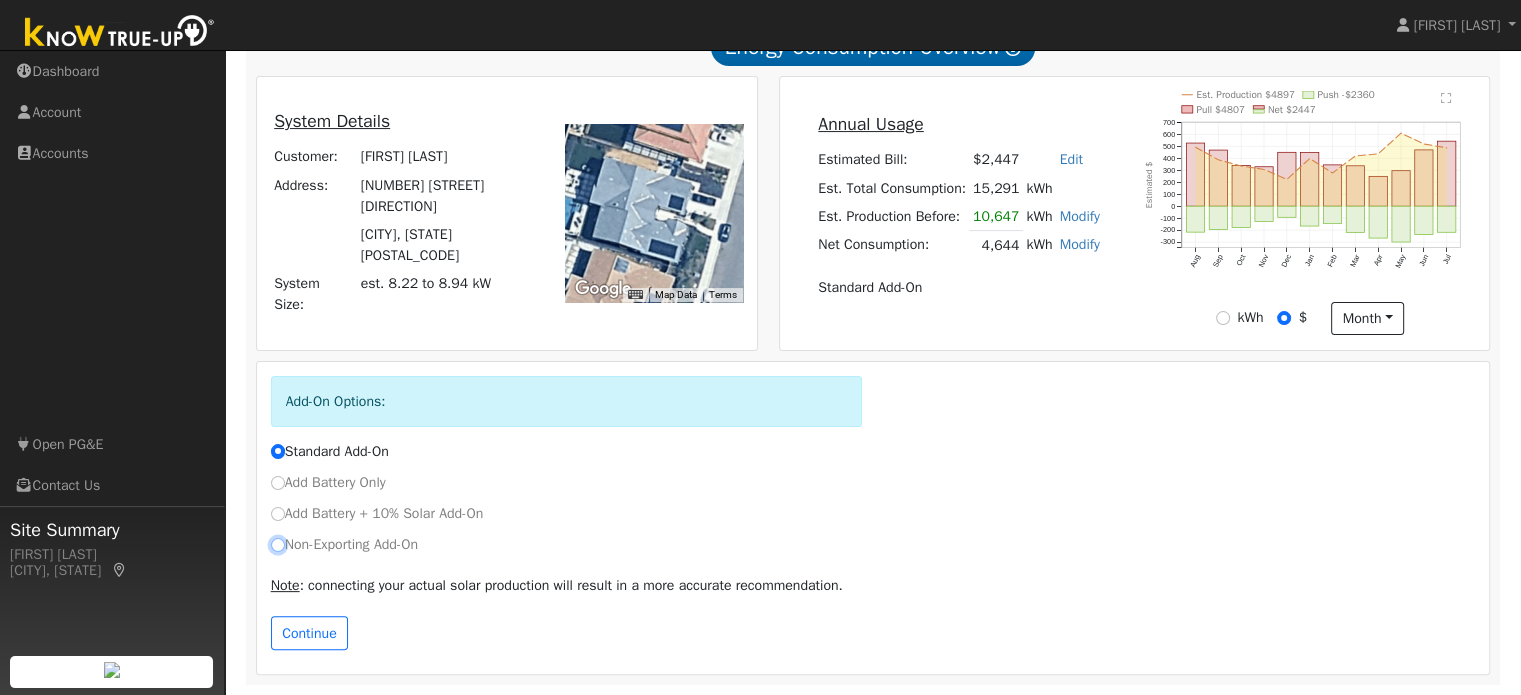 click on "Non-Exporting Add-On" at bounding box center (278, 545) 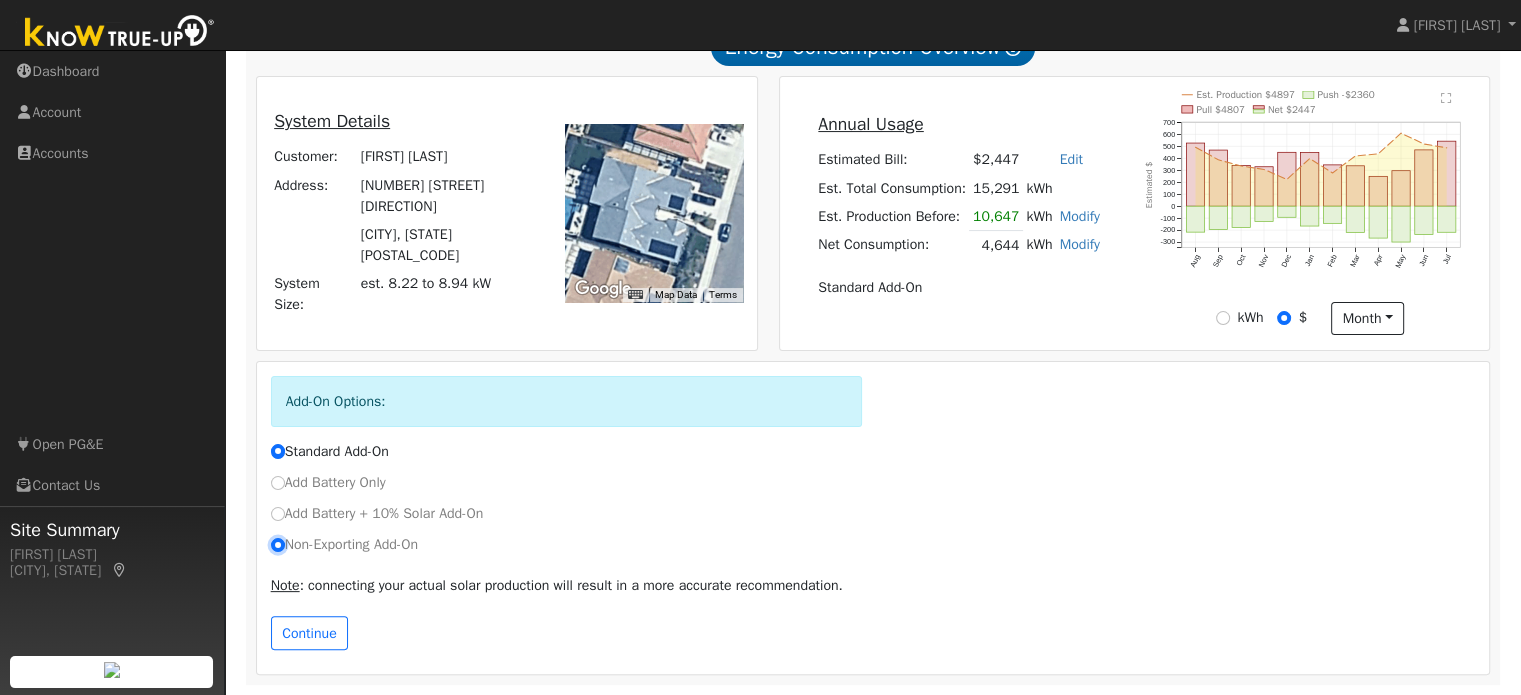 radio on "true" 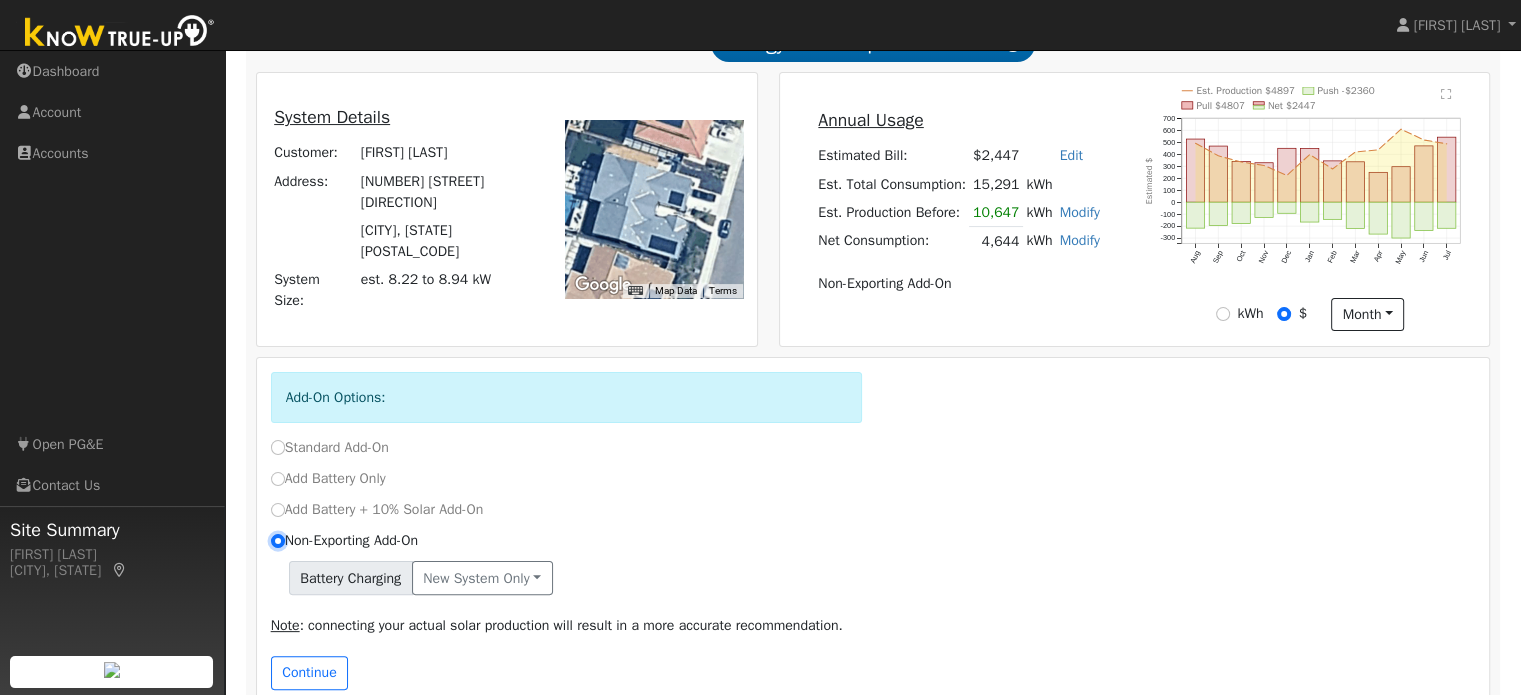 scroll, scrollTop: 428, scrollLeft: 0, axis: vertical 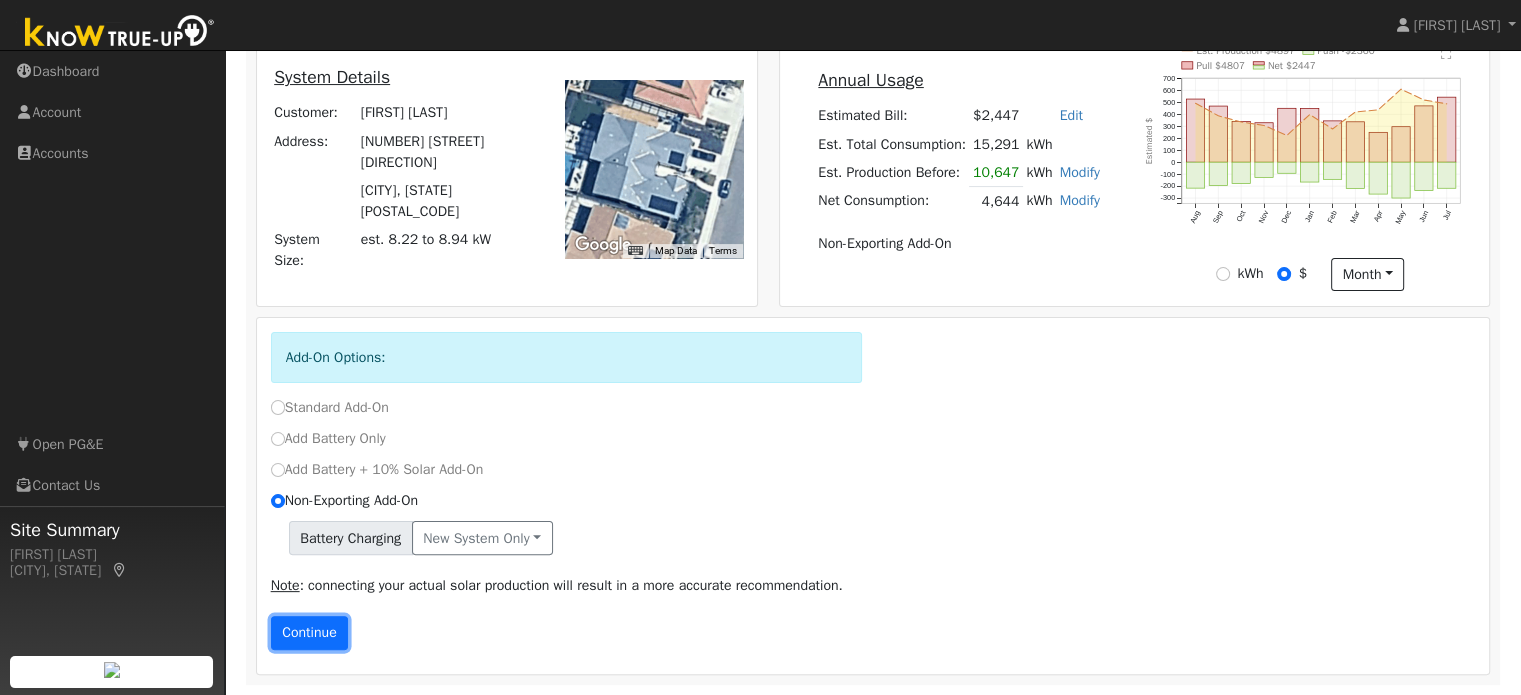 click on "Continue" at bounding box center [310, 633] 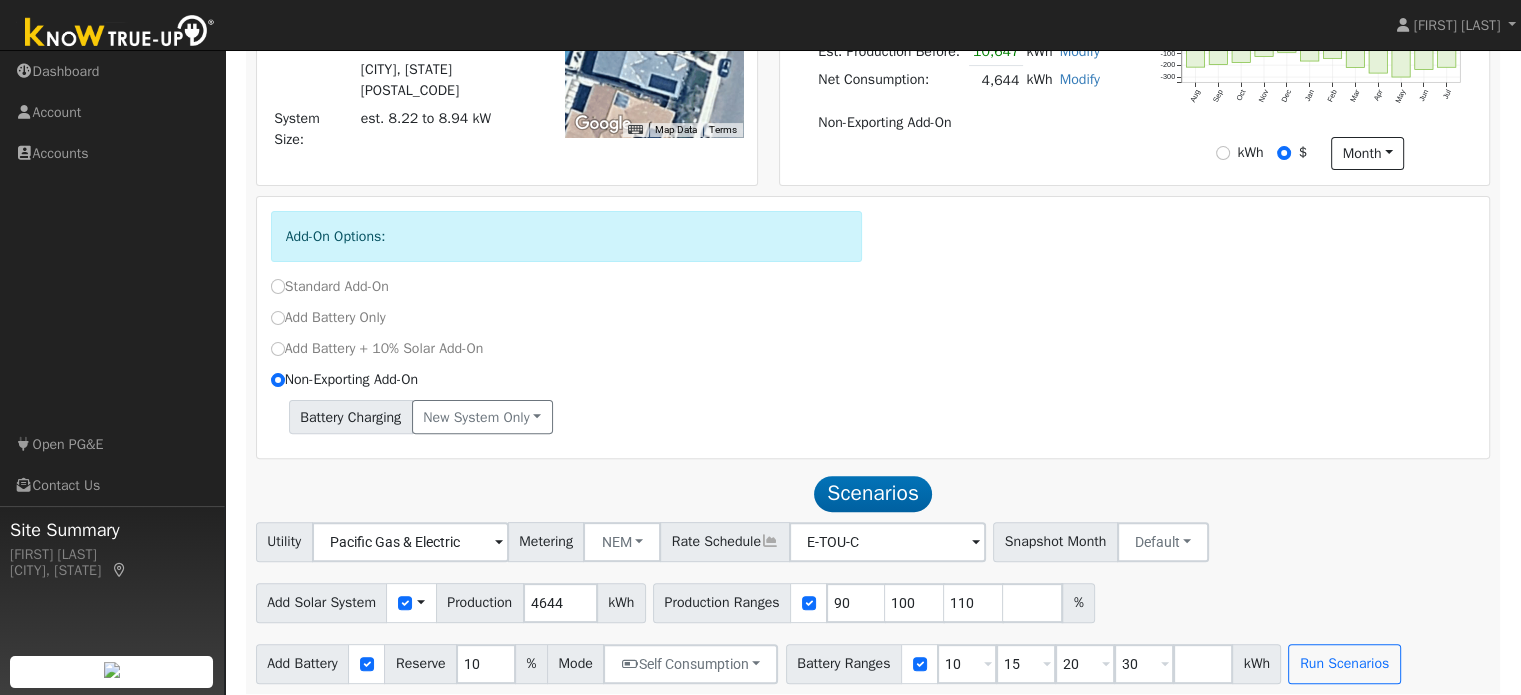 scroll, scrollTop: 560, scrollLeft: 0, axis: vertical 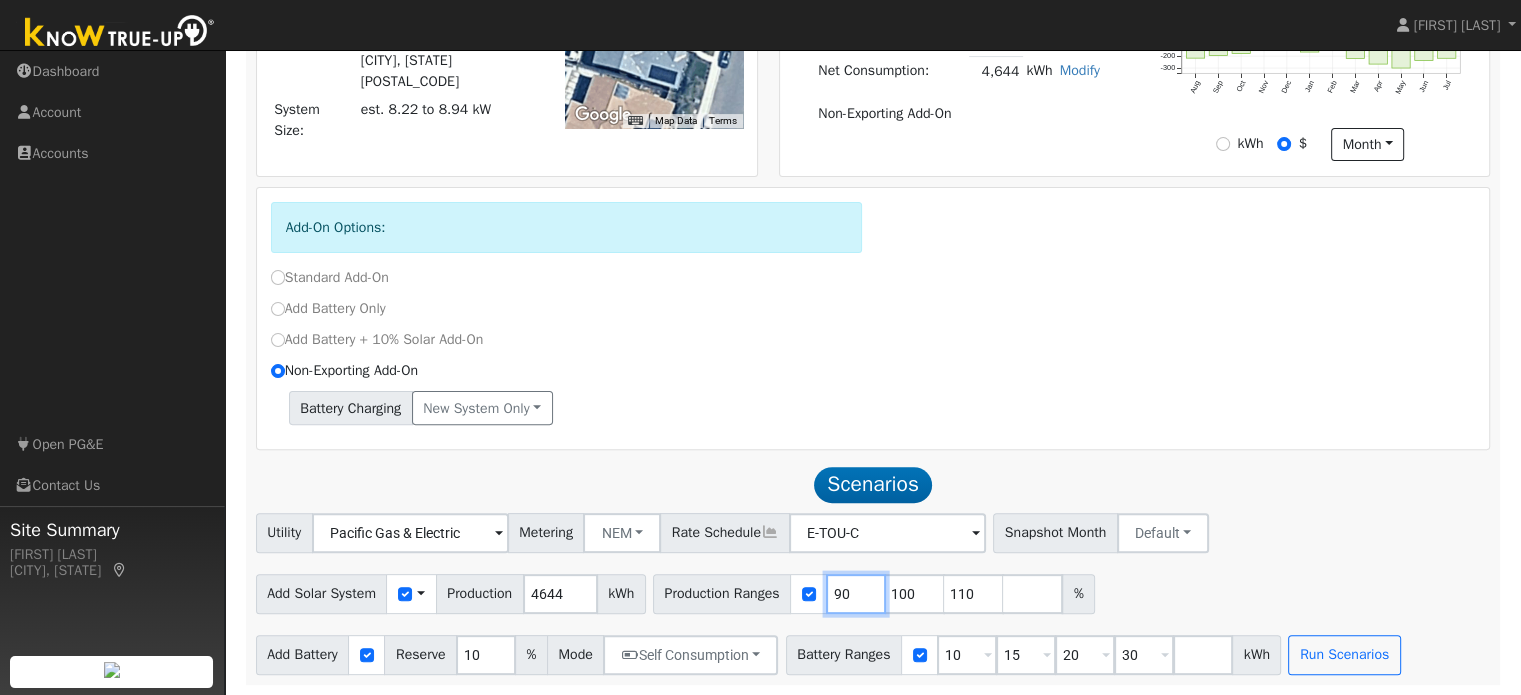 click on "90" at bounding box center [856, 594] 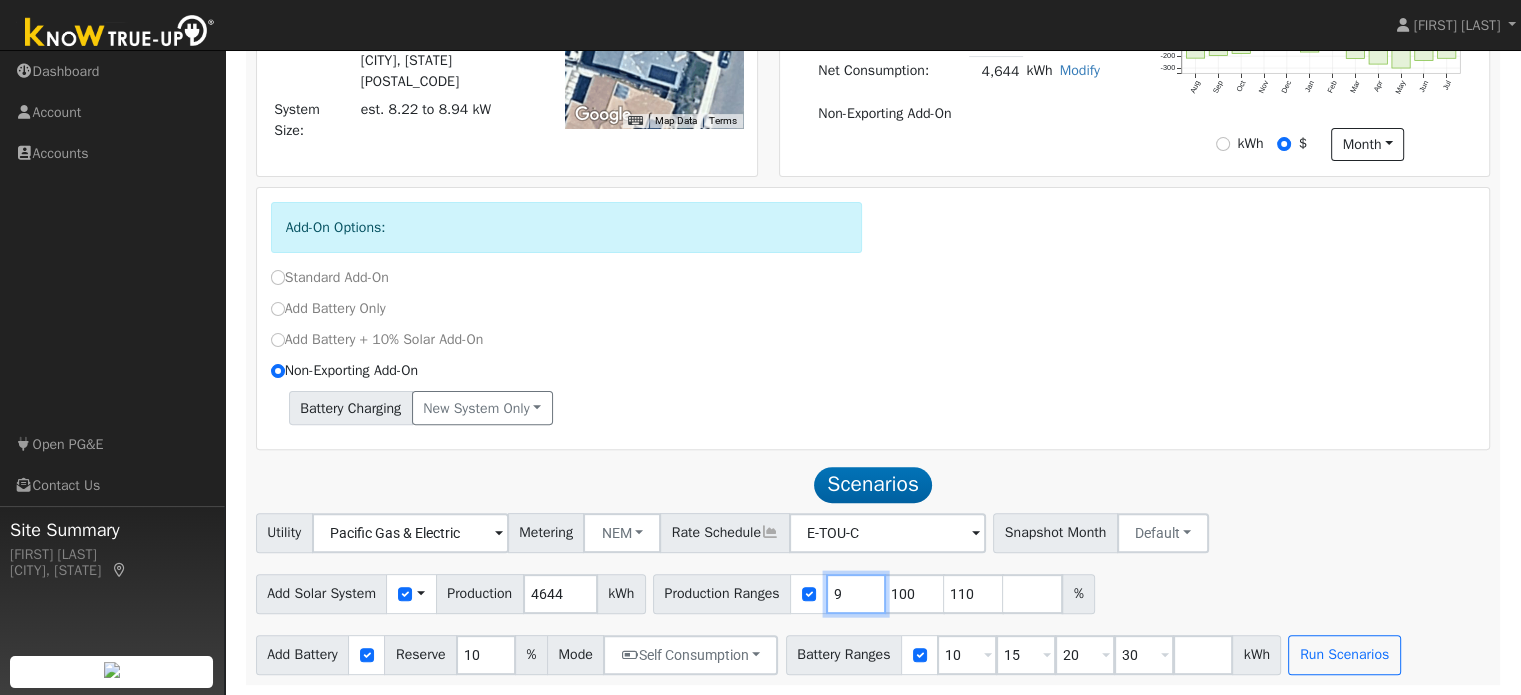 type on "100" 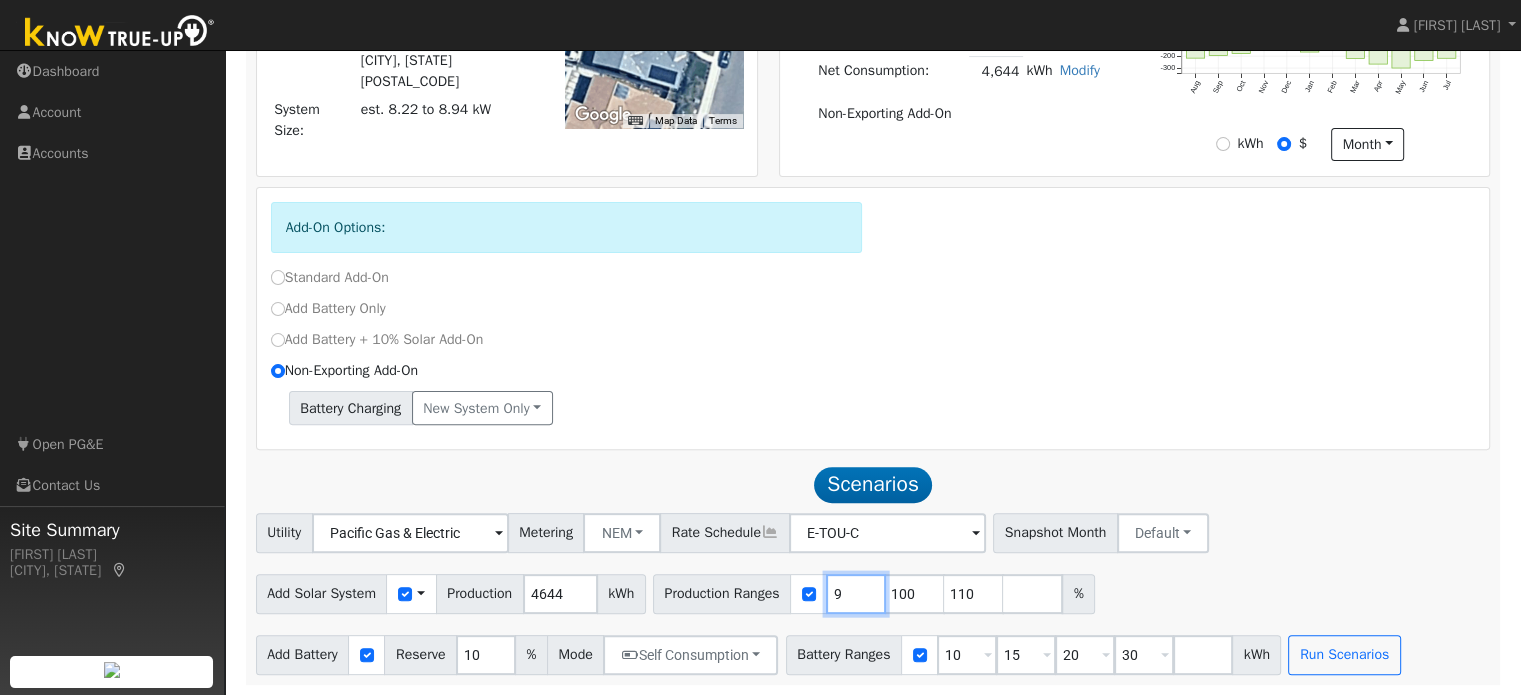 type on "110" 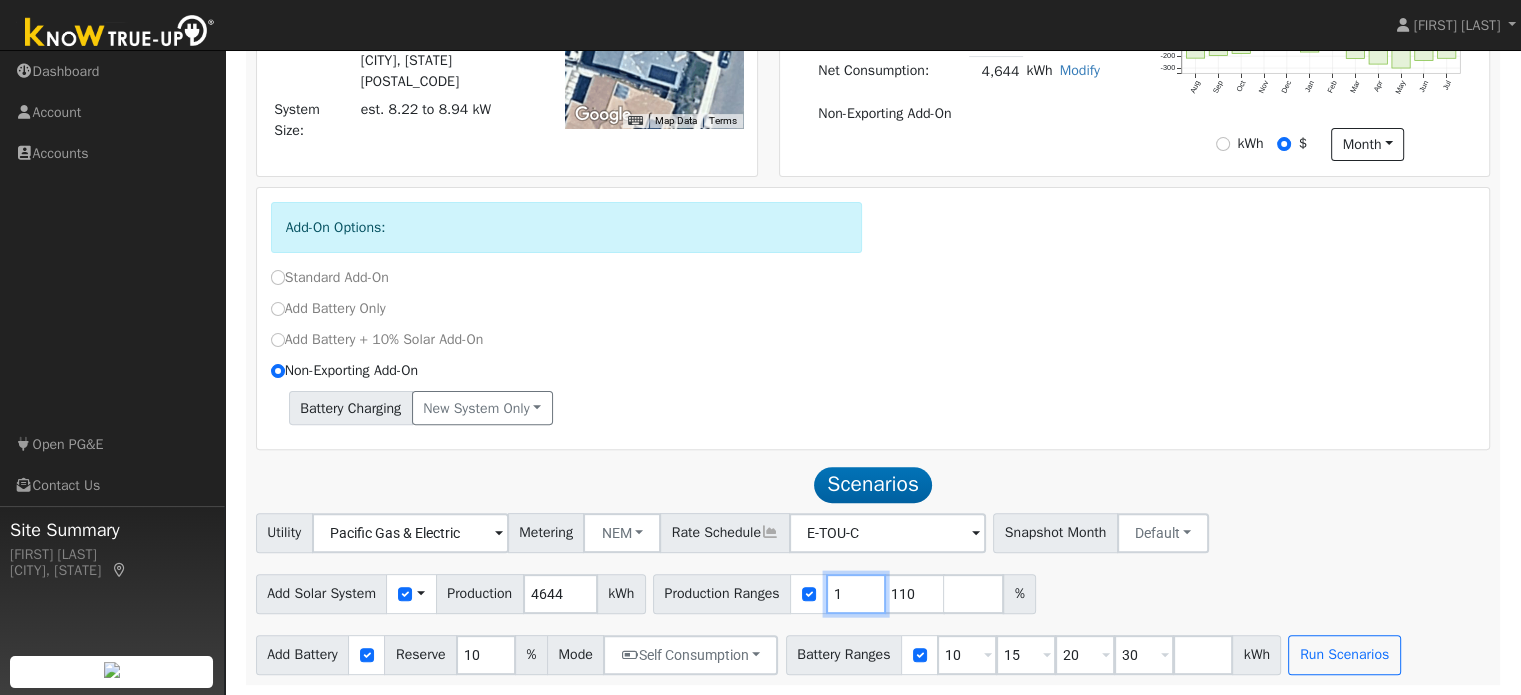 type on "110" 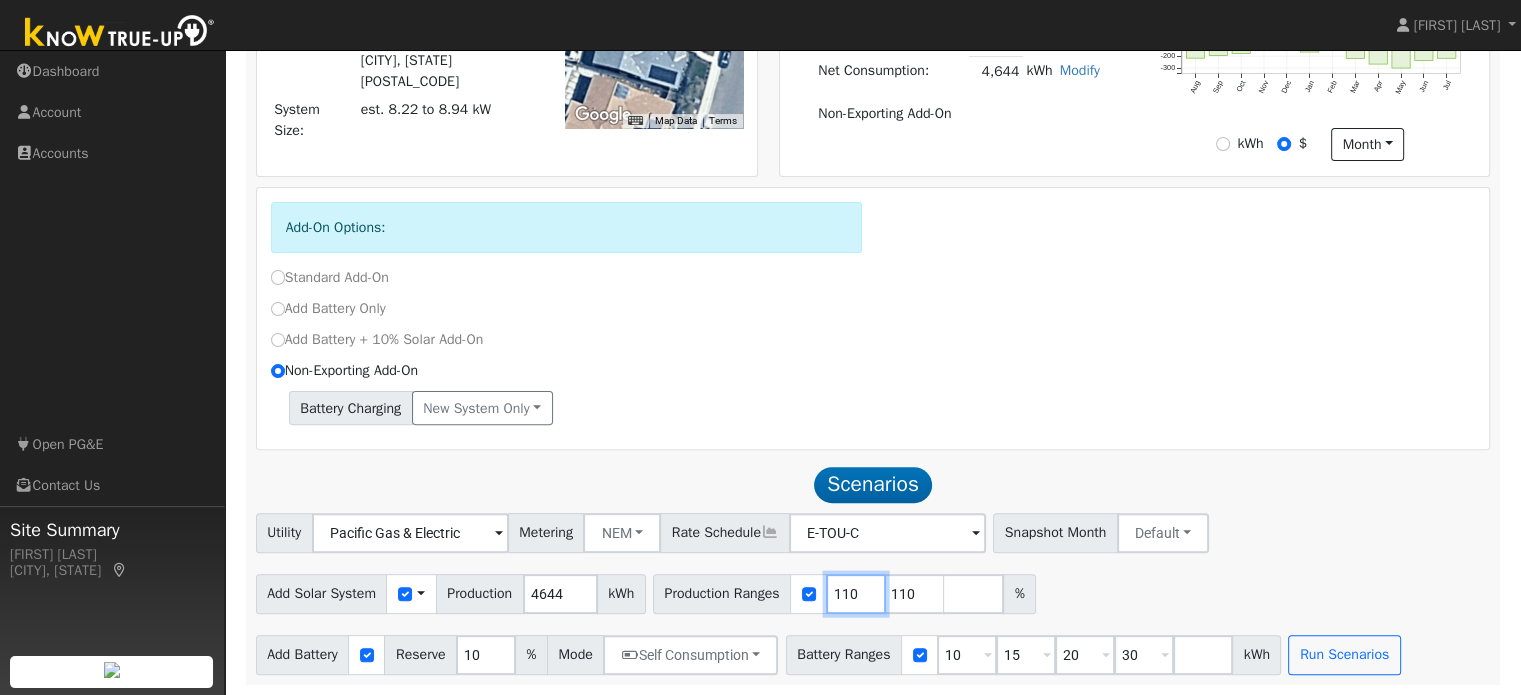type 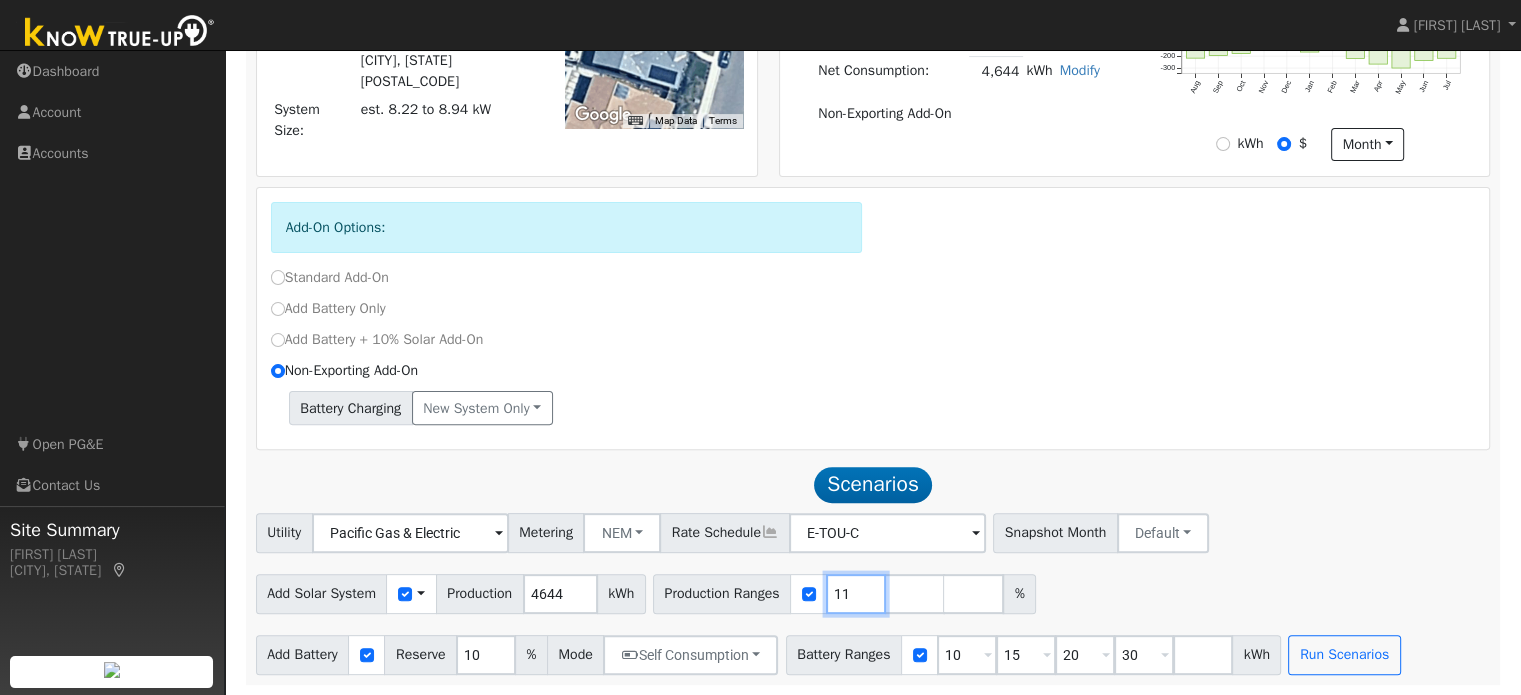 type on "1" 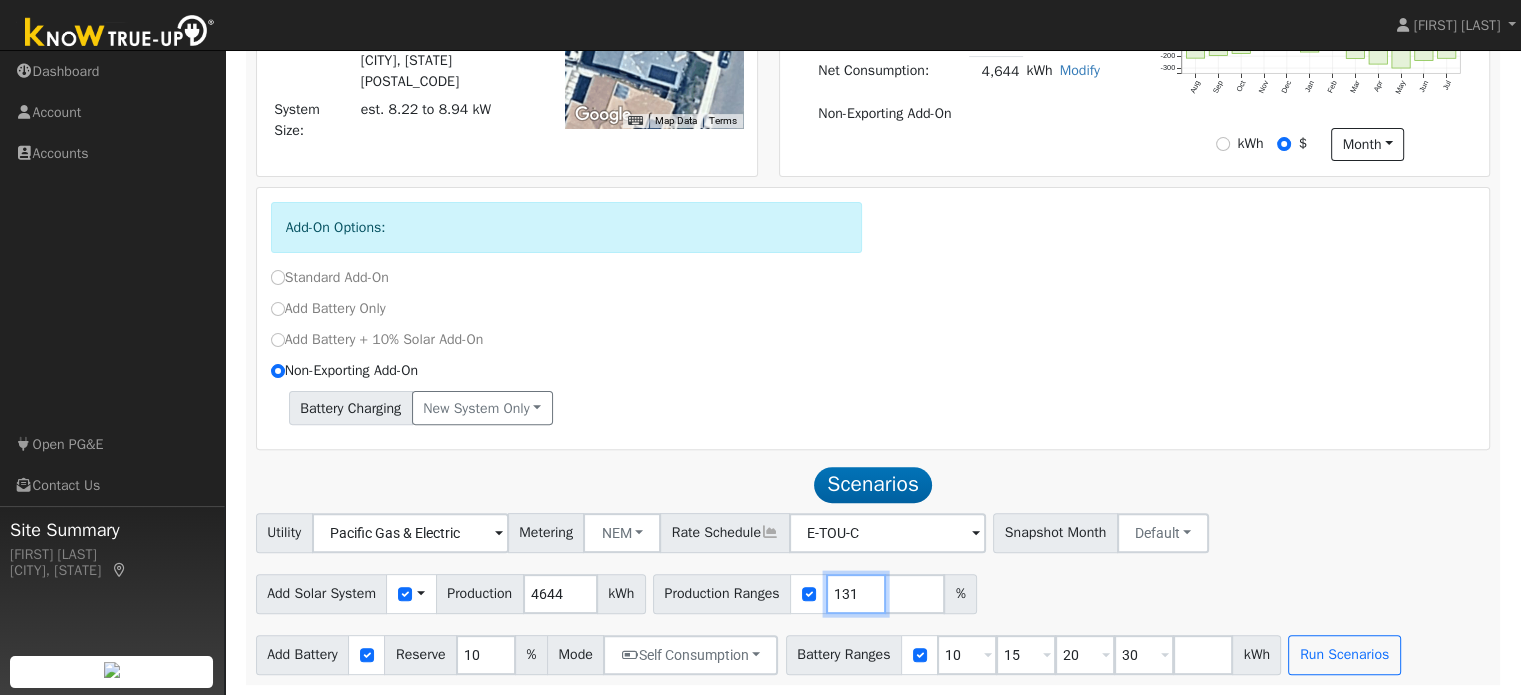 type on "131" 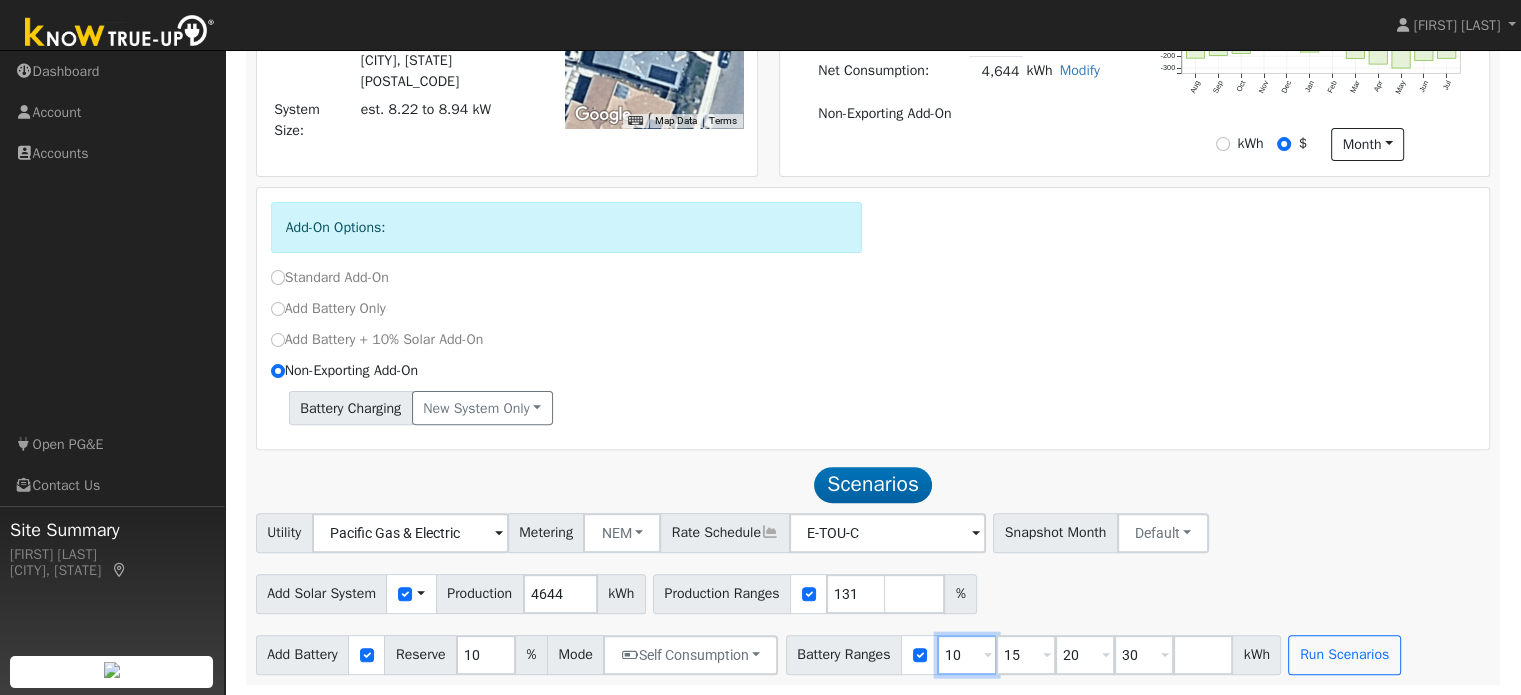 click on "10" at bounding box center (967, 655) 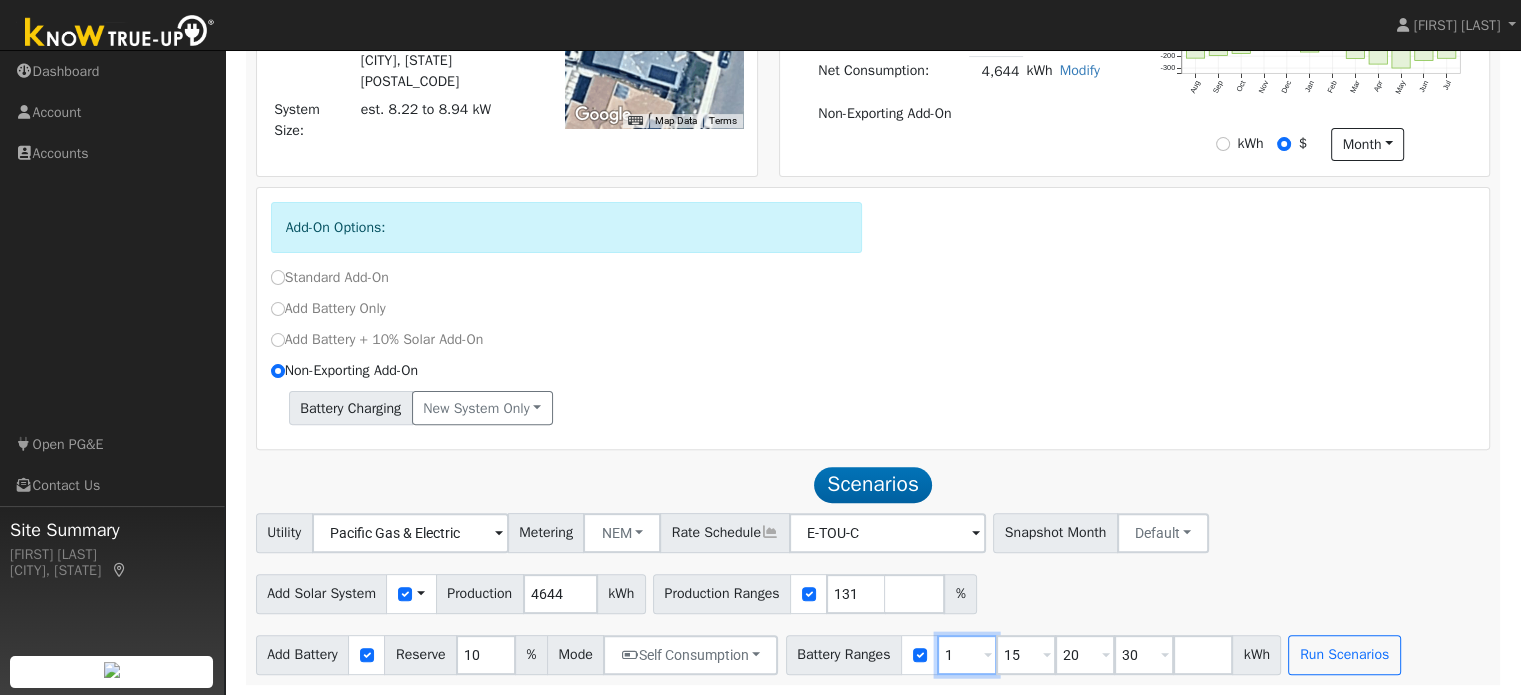 type on "15" 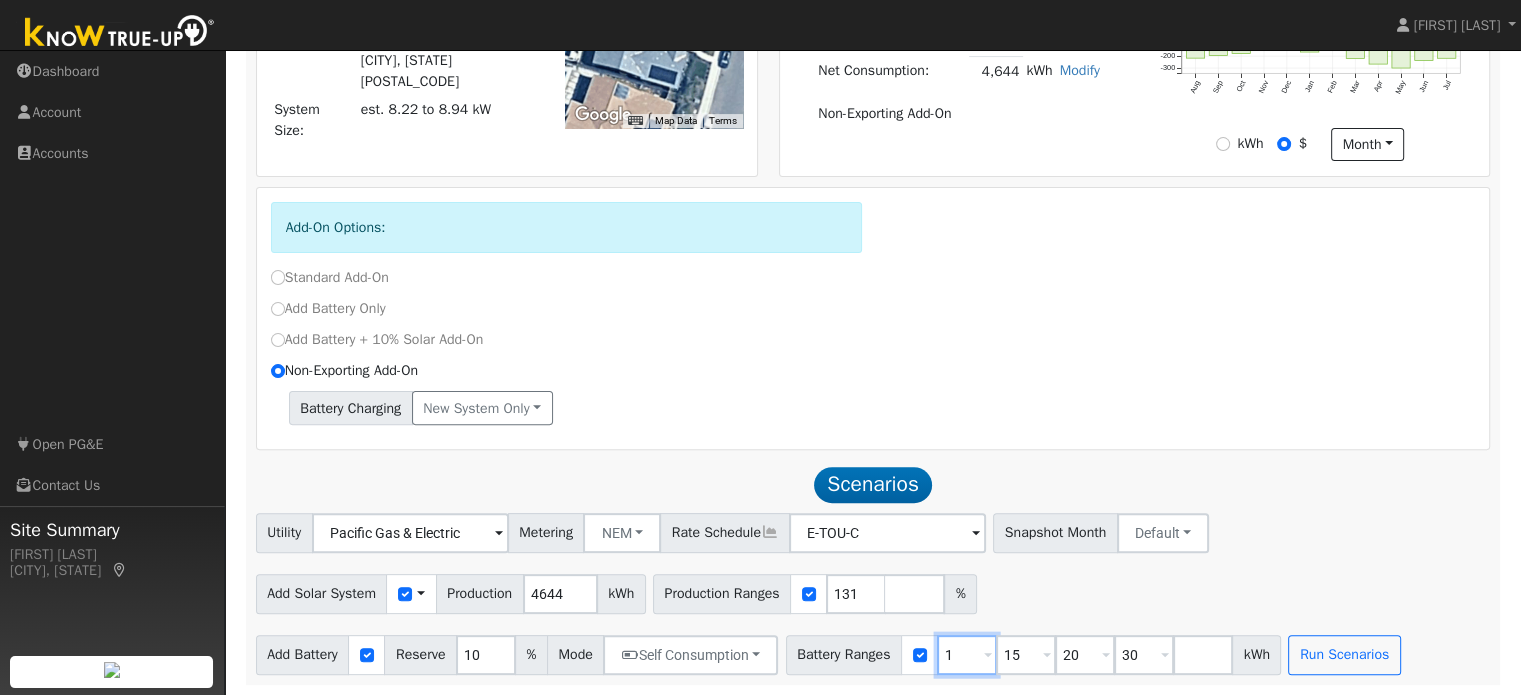 type 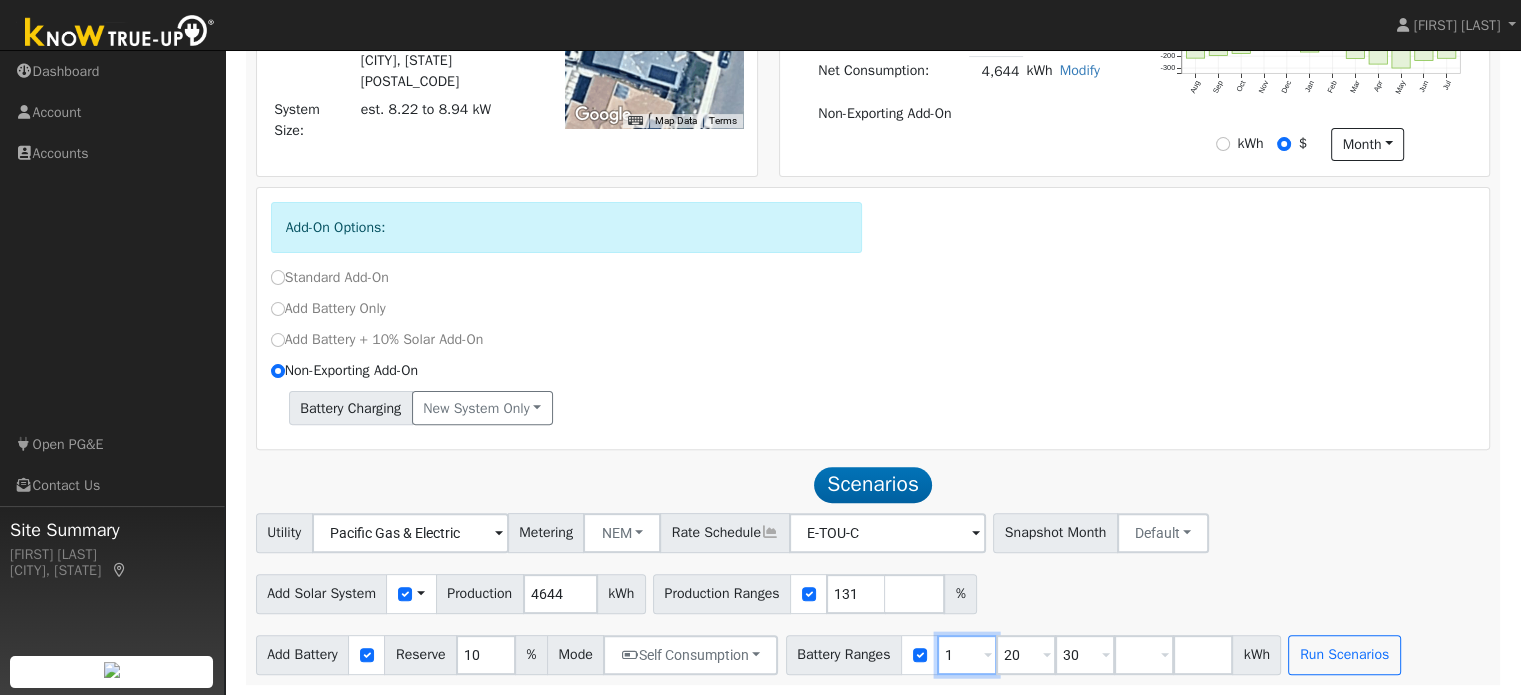type on "20" 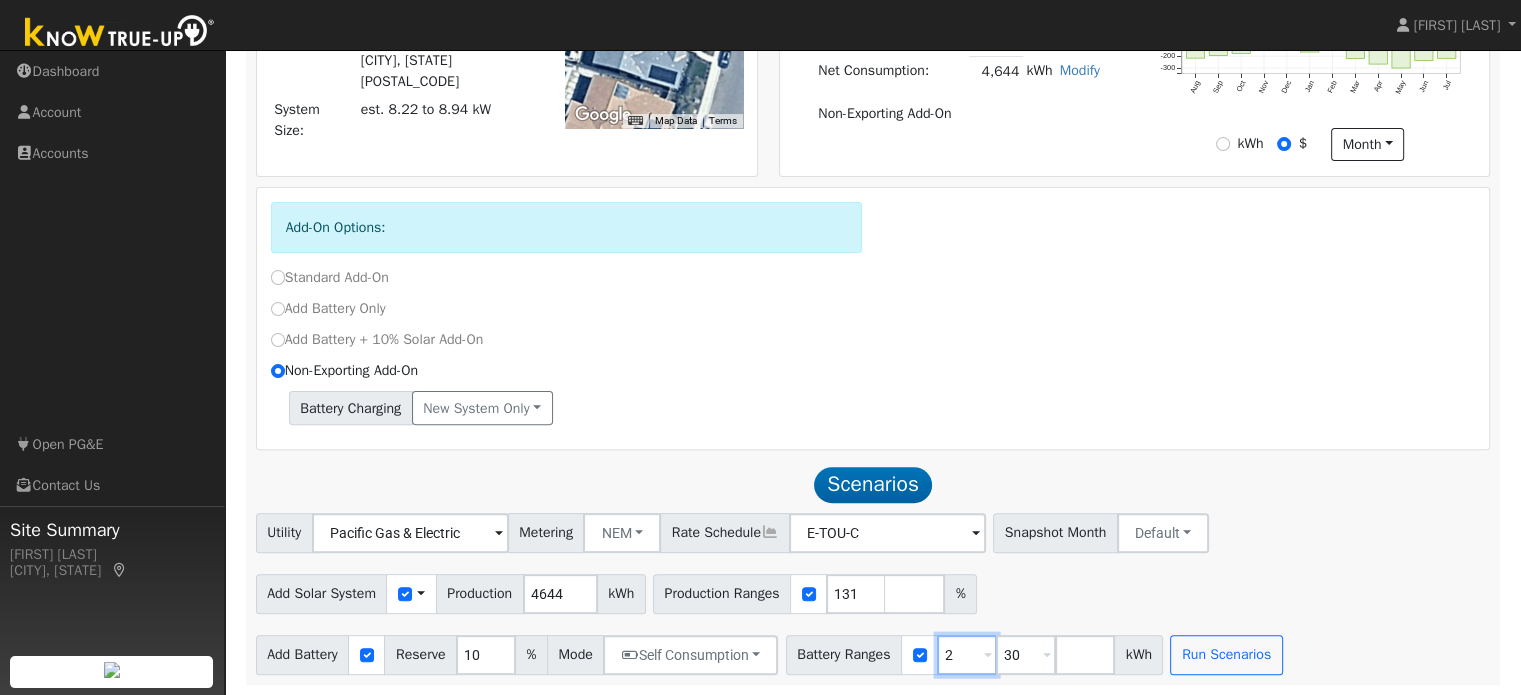 type on "30" 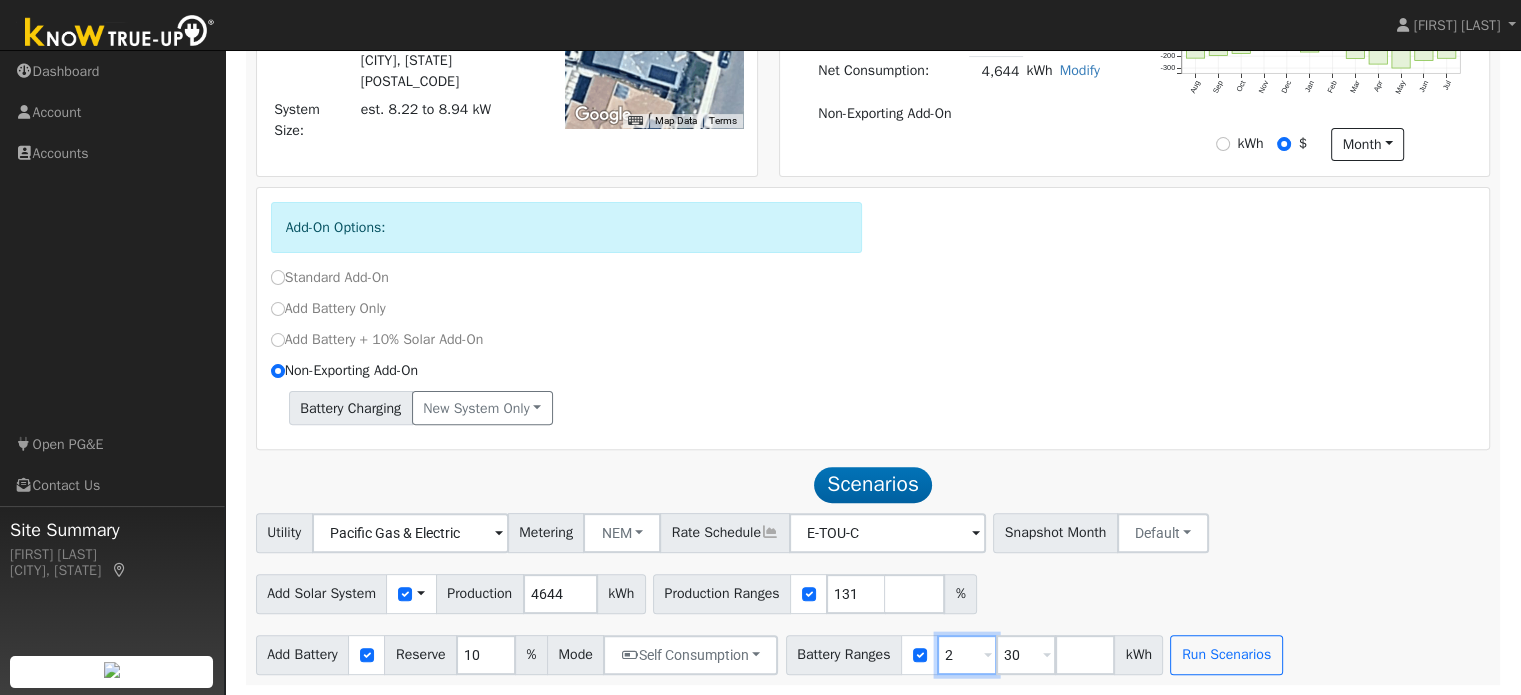 type 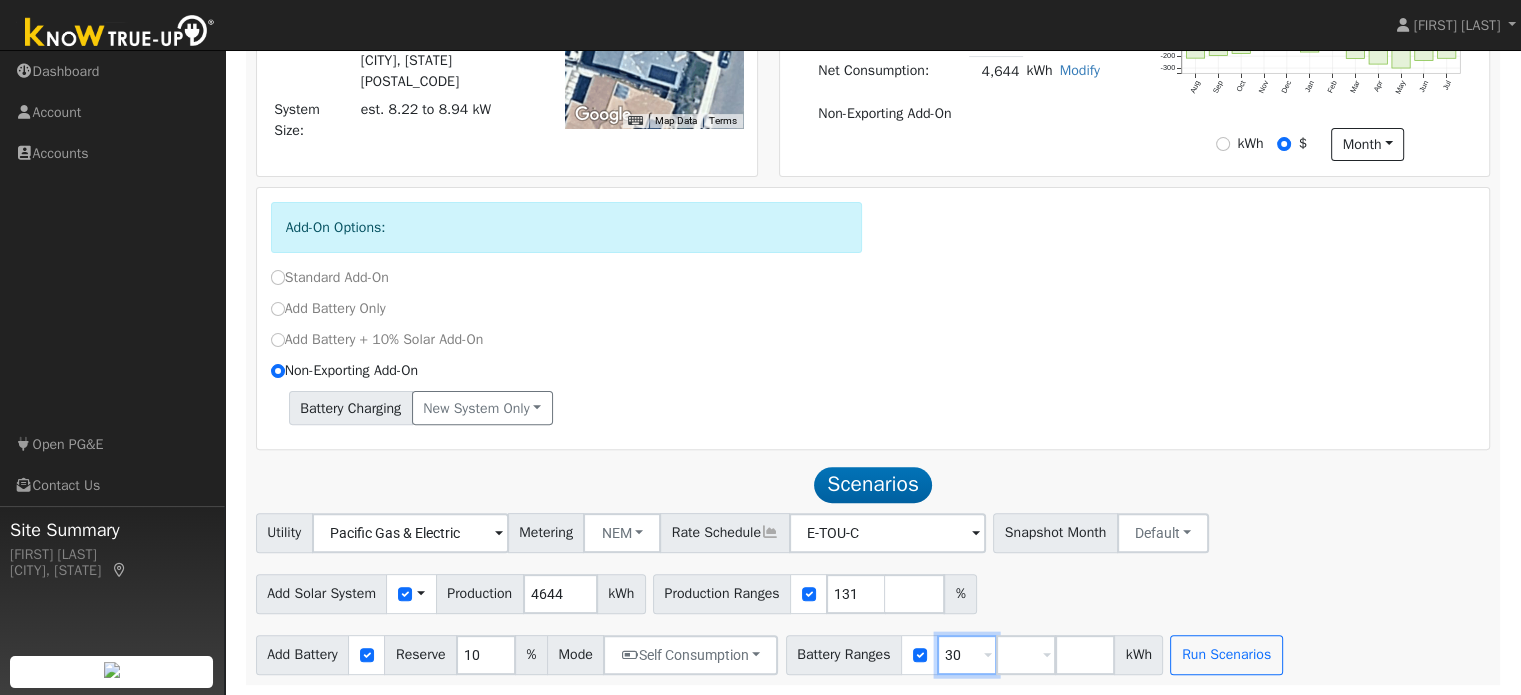 type on "3" 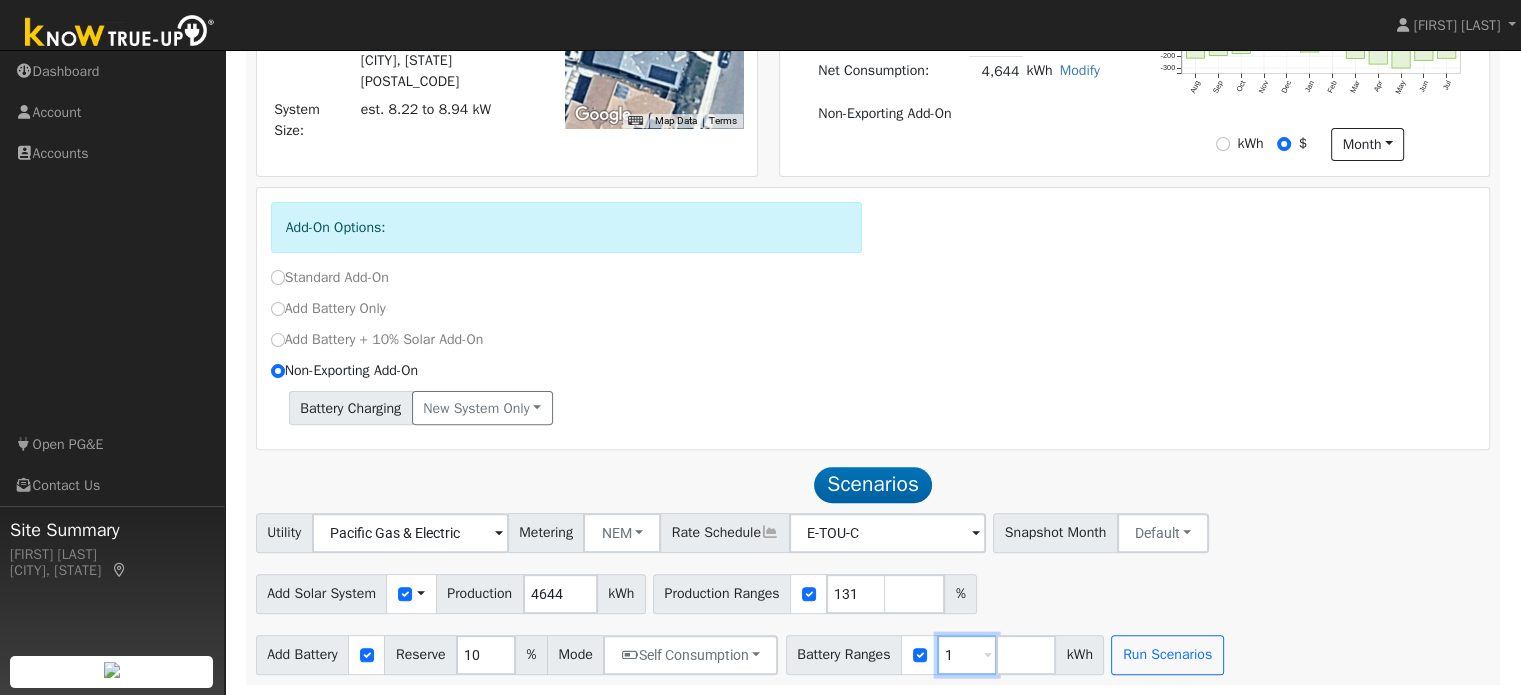 type on "10" 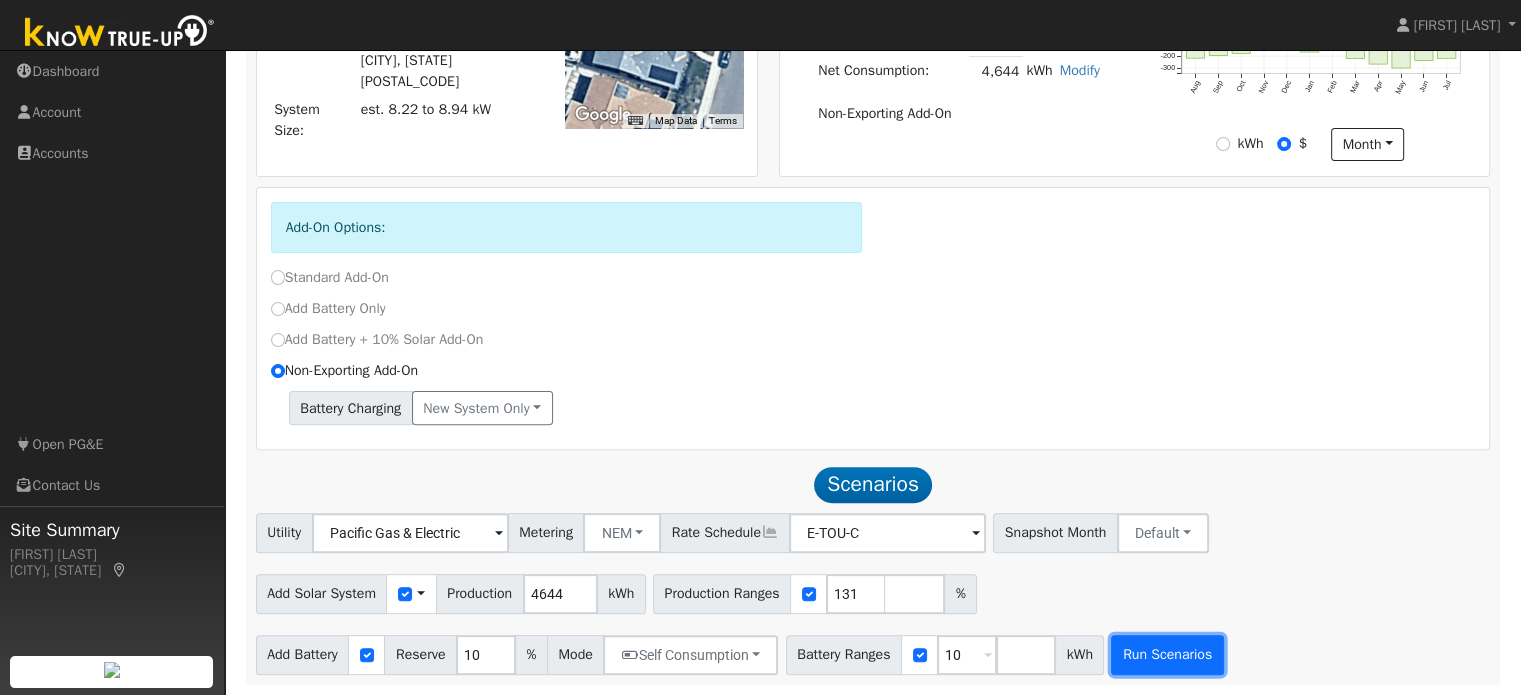 click on "Run Scenarios" at bounding box center (1167, 655) 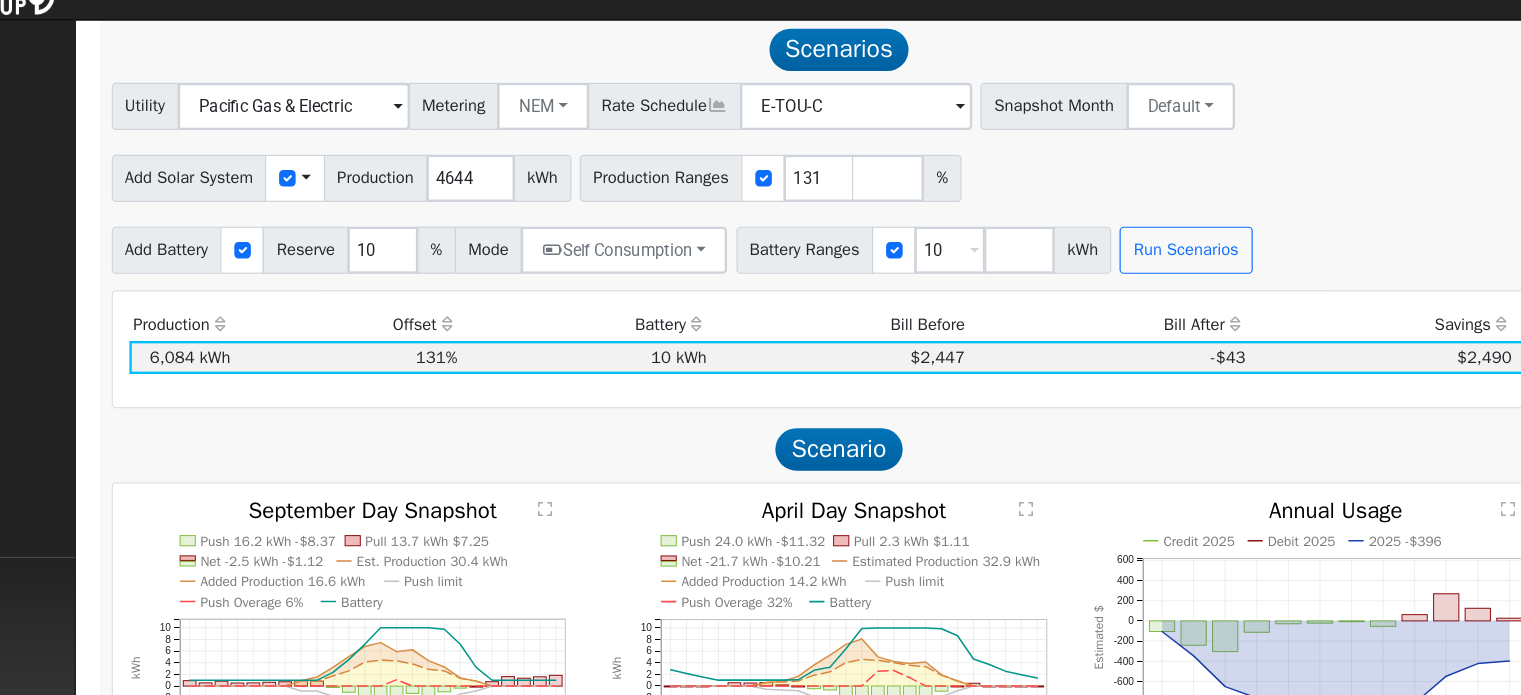 scroll, scrollTop: 964, scrollLeft: 0, axis: vertical 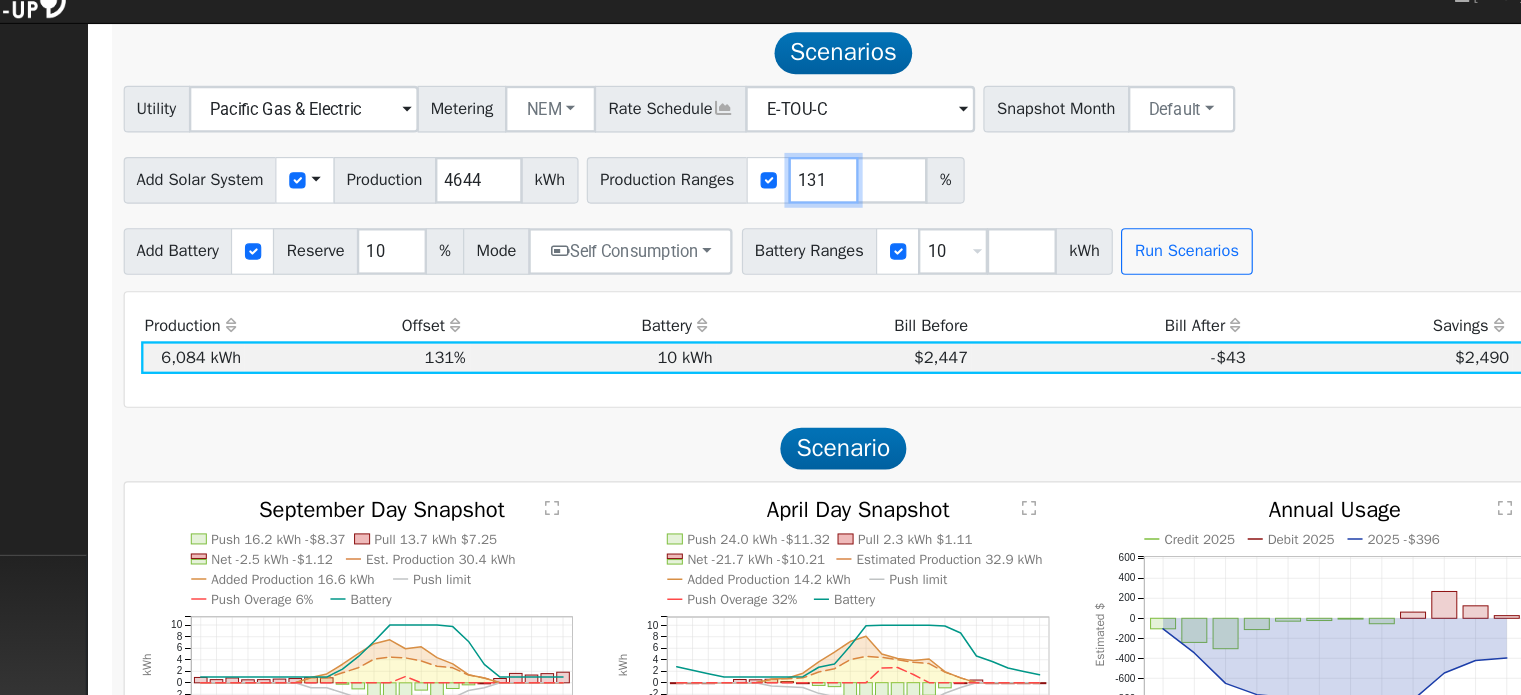 click on "131" at bounding box center [856, 185] 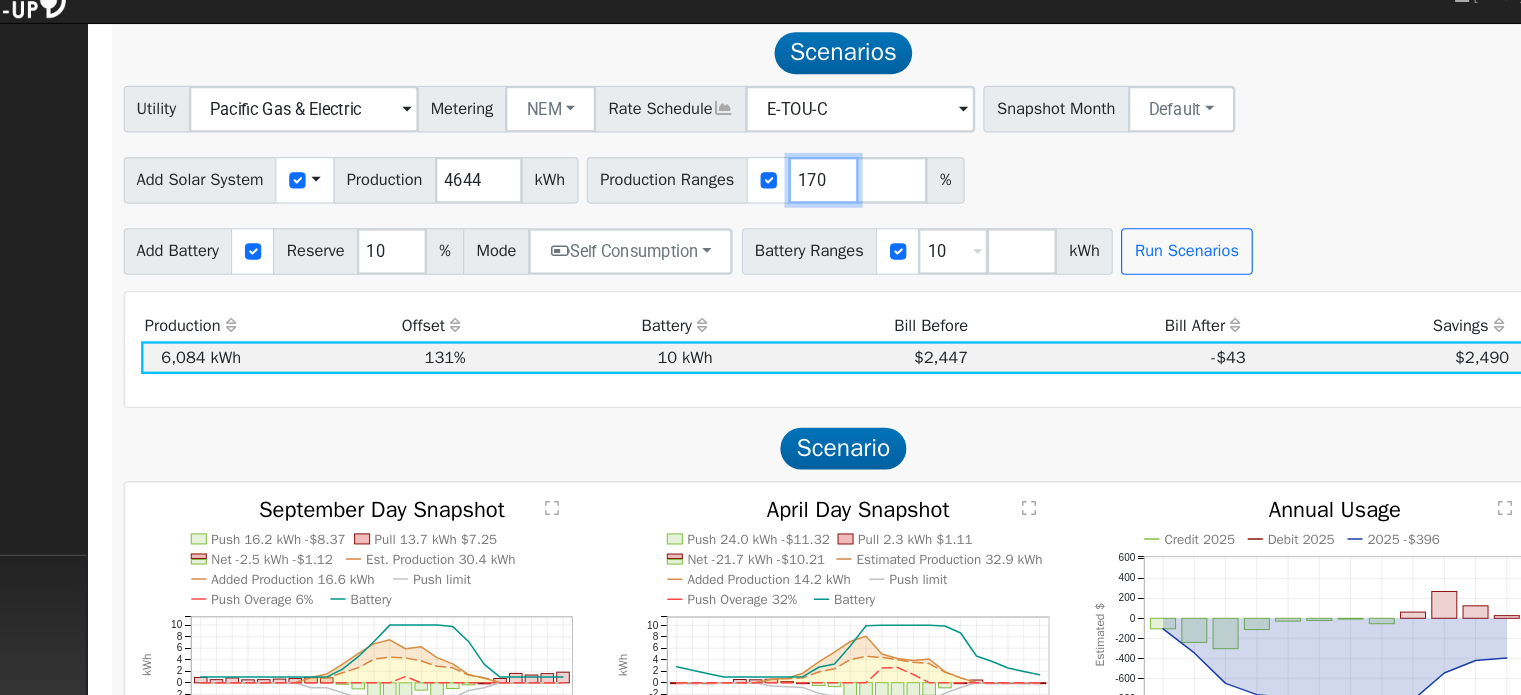 type on "170" 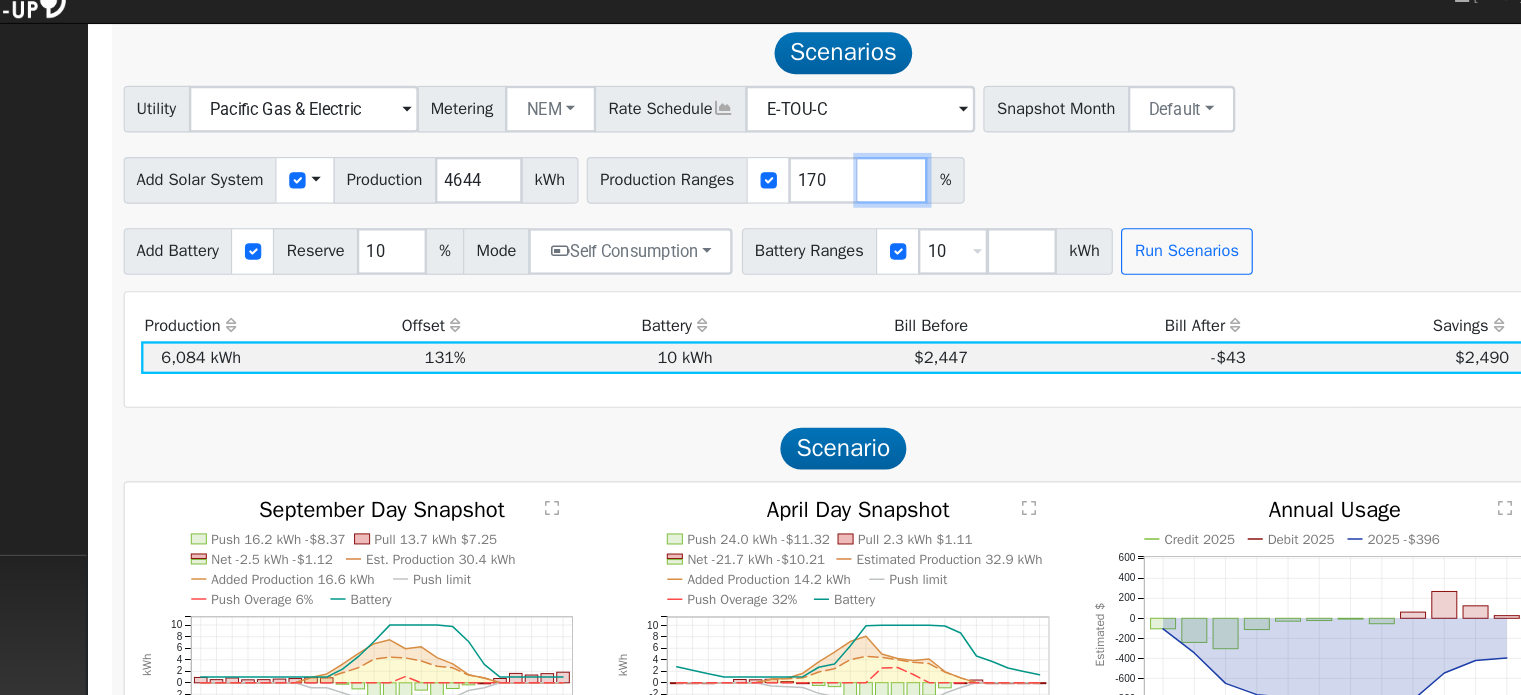 click at bounding box center (915, 185) 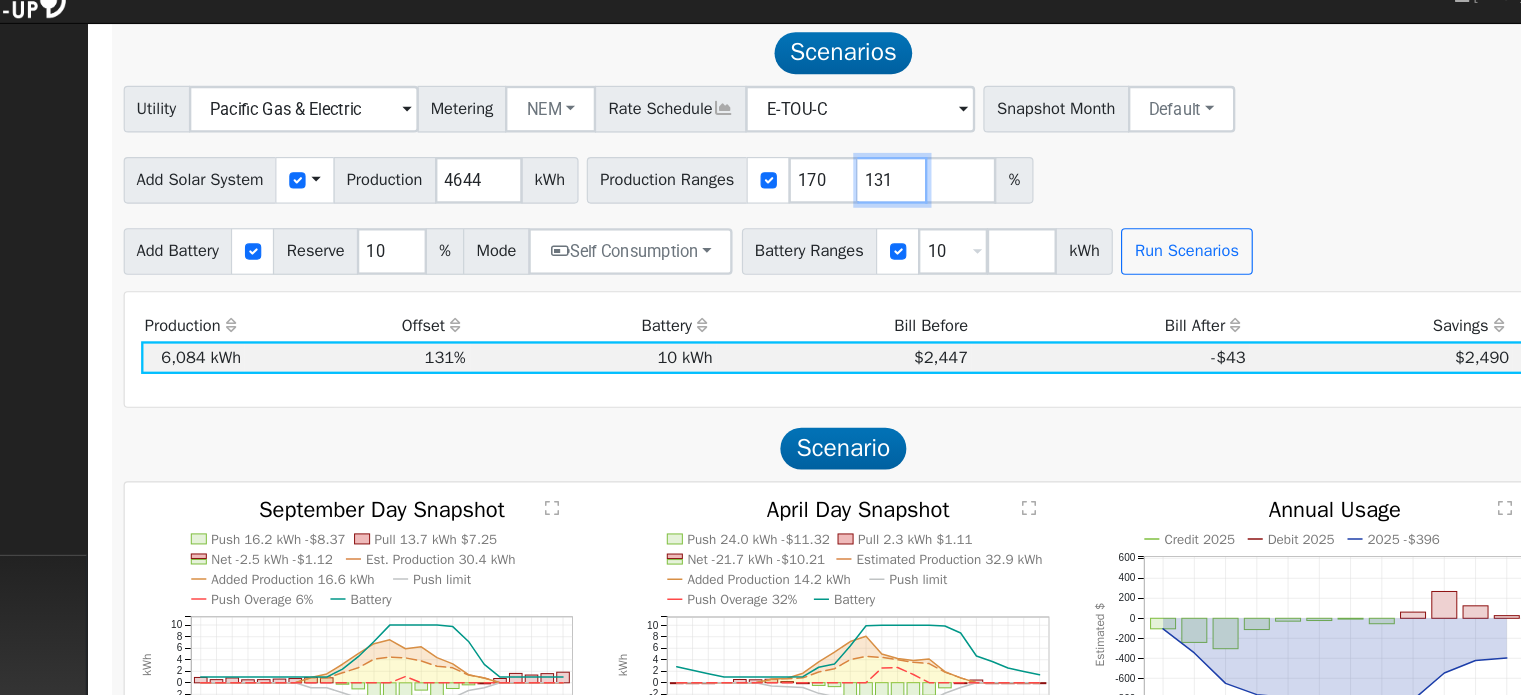 type on "131" 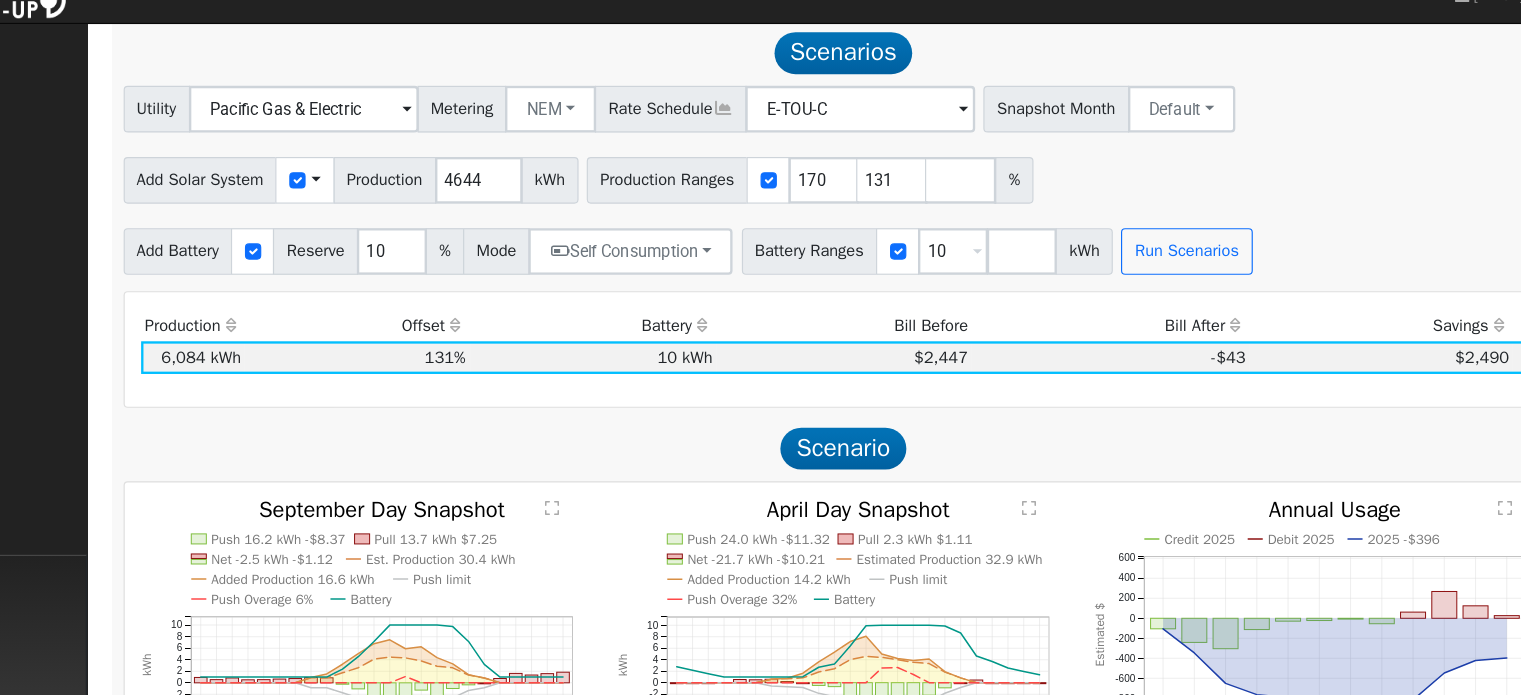 type on "131" 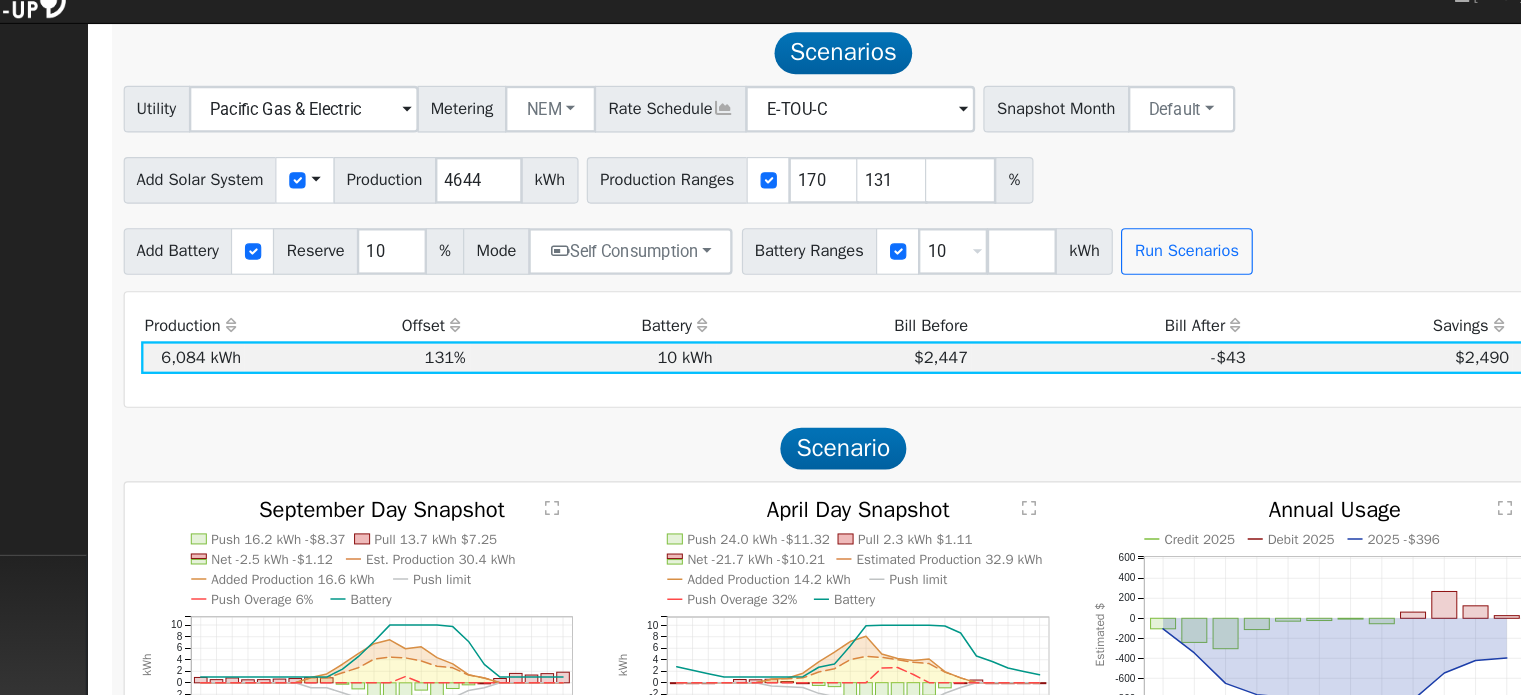 type on "170" 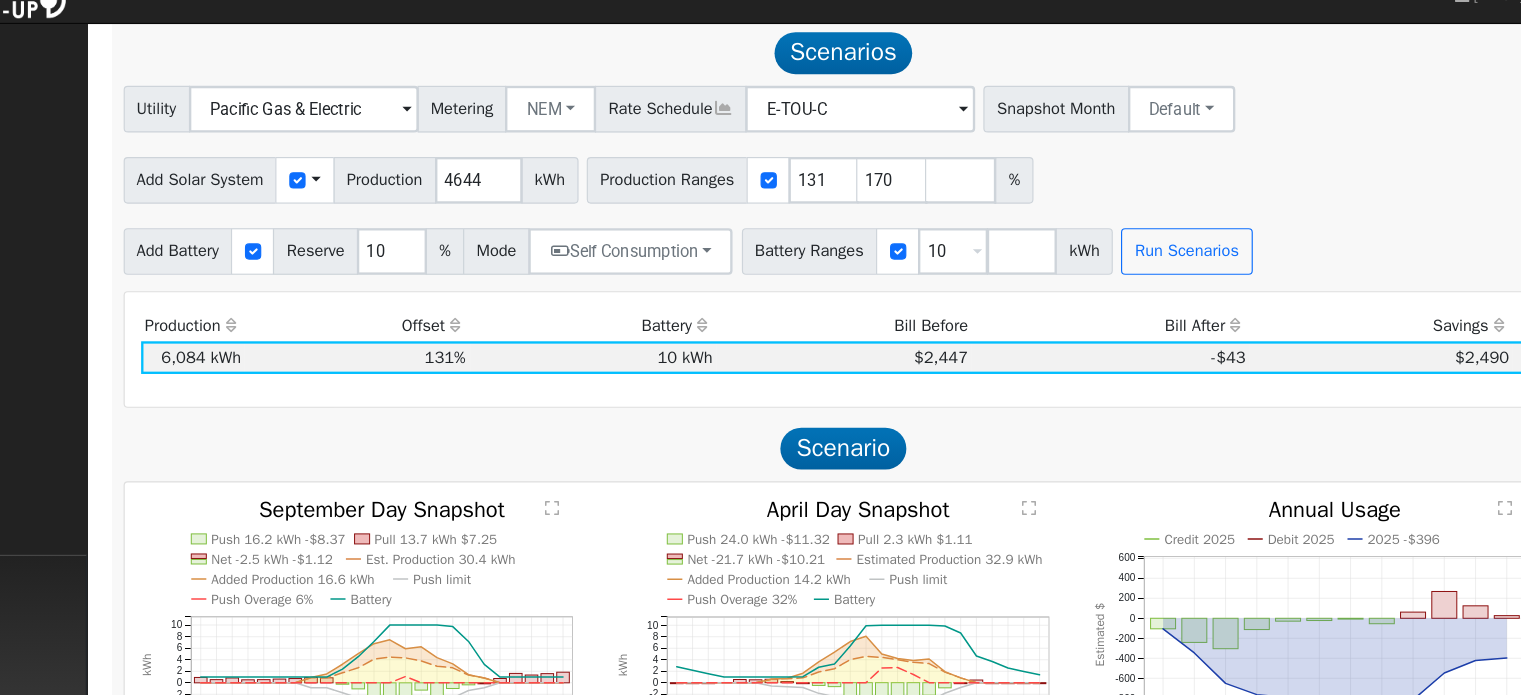 click on "Add Solar System Use CSV Data Production 4644 kWh Production Ranges 131 170 %" at bounding box center [873, 181] 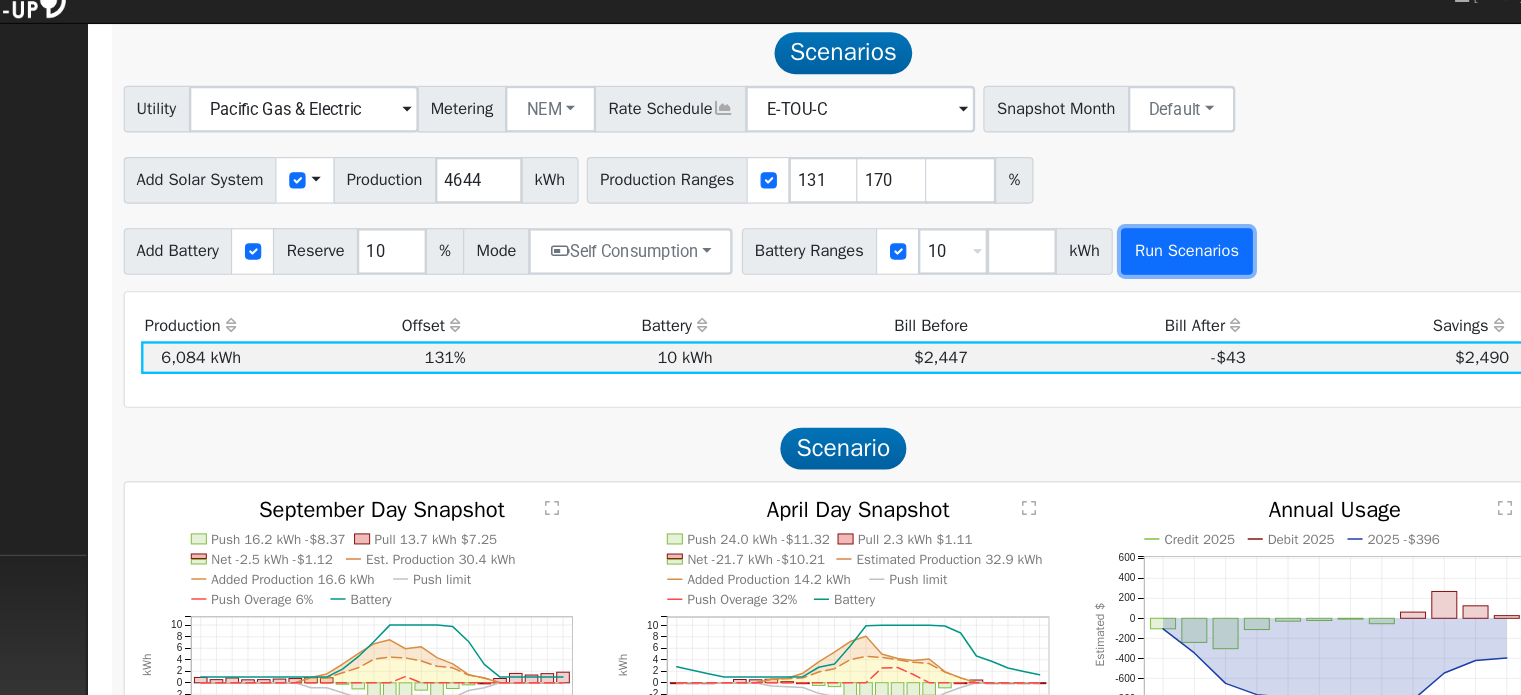 click on "Run Scenarios" at bounding box center (1167, 246) 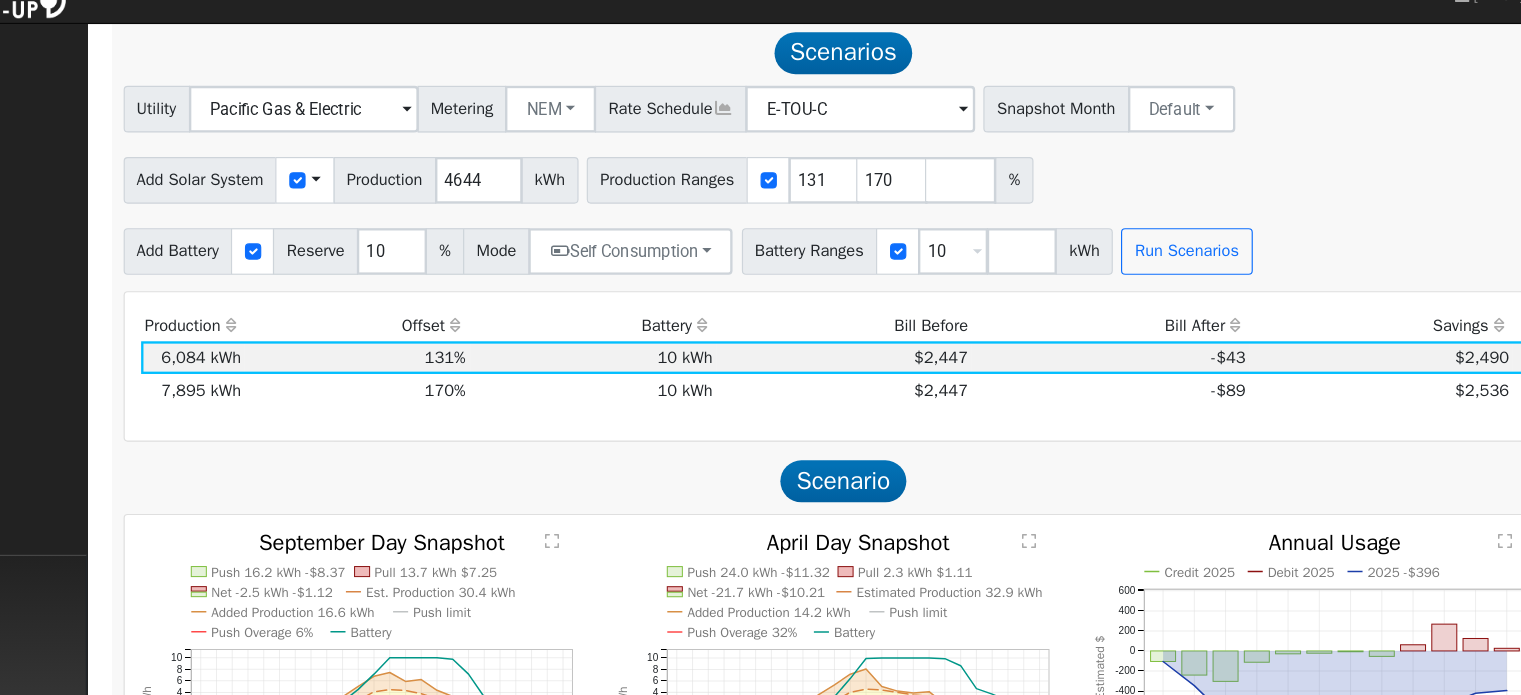 scroll, scrollTop: 964, scrollLeft: 0, axis: vertical 